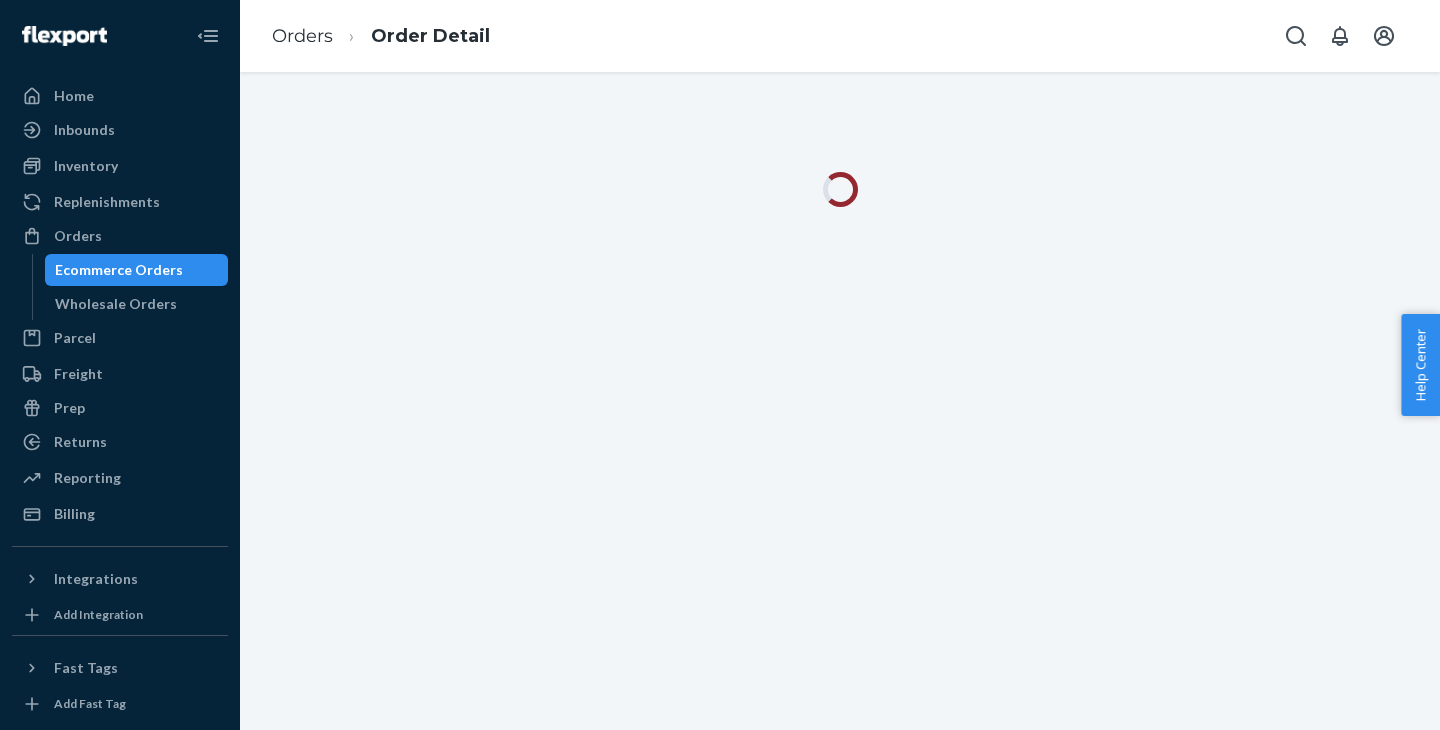 scroll, scrollTop: 0, scrollLeft: 0, axis: both 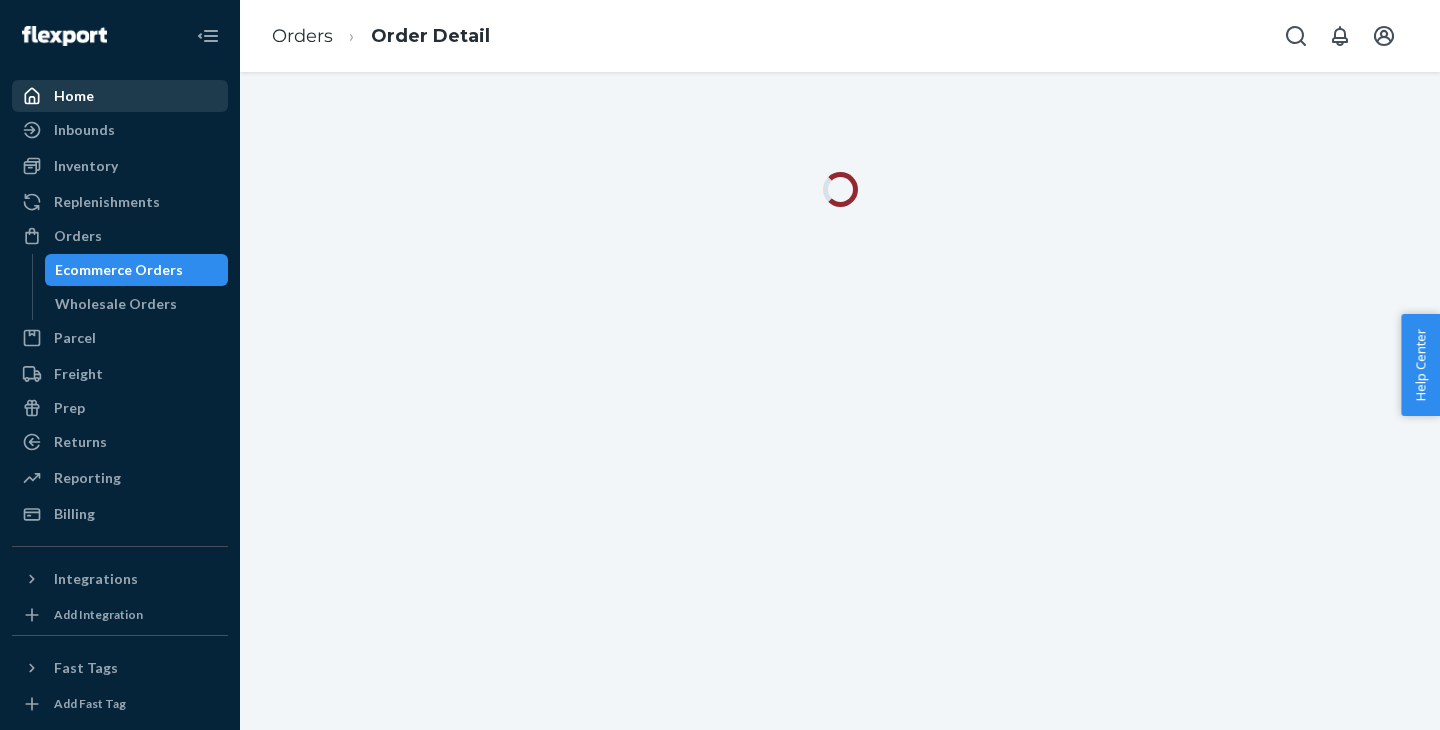 click on "Home" at bounding box center (120, 96) 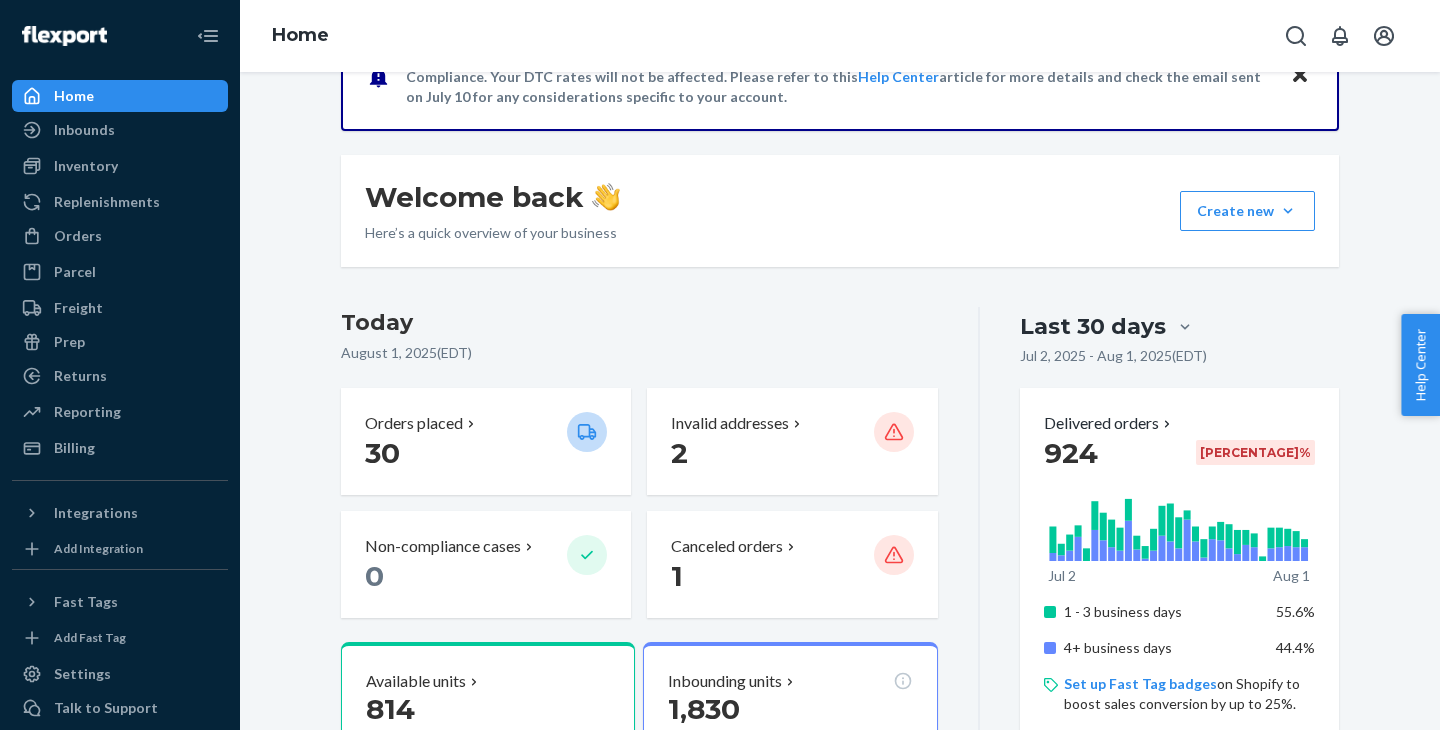 scroll, scrollTop: 0, scrollLeft: 0, axis: both 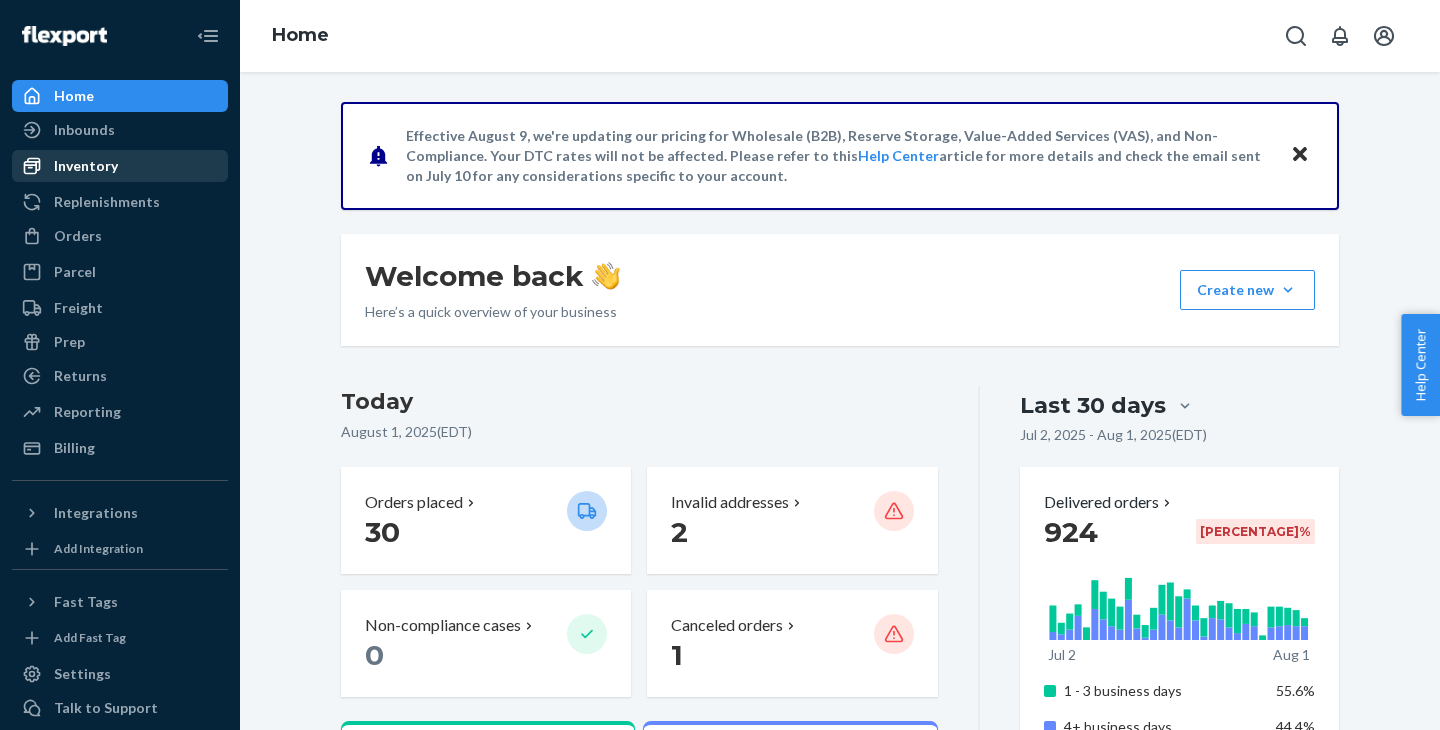click on "Inventory" at bounding box center (86, 166) 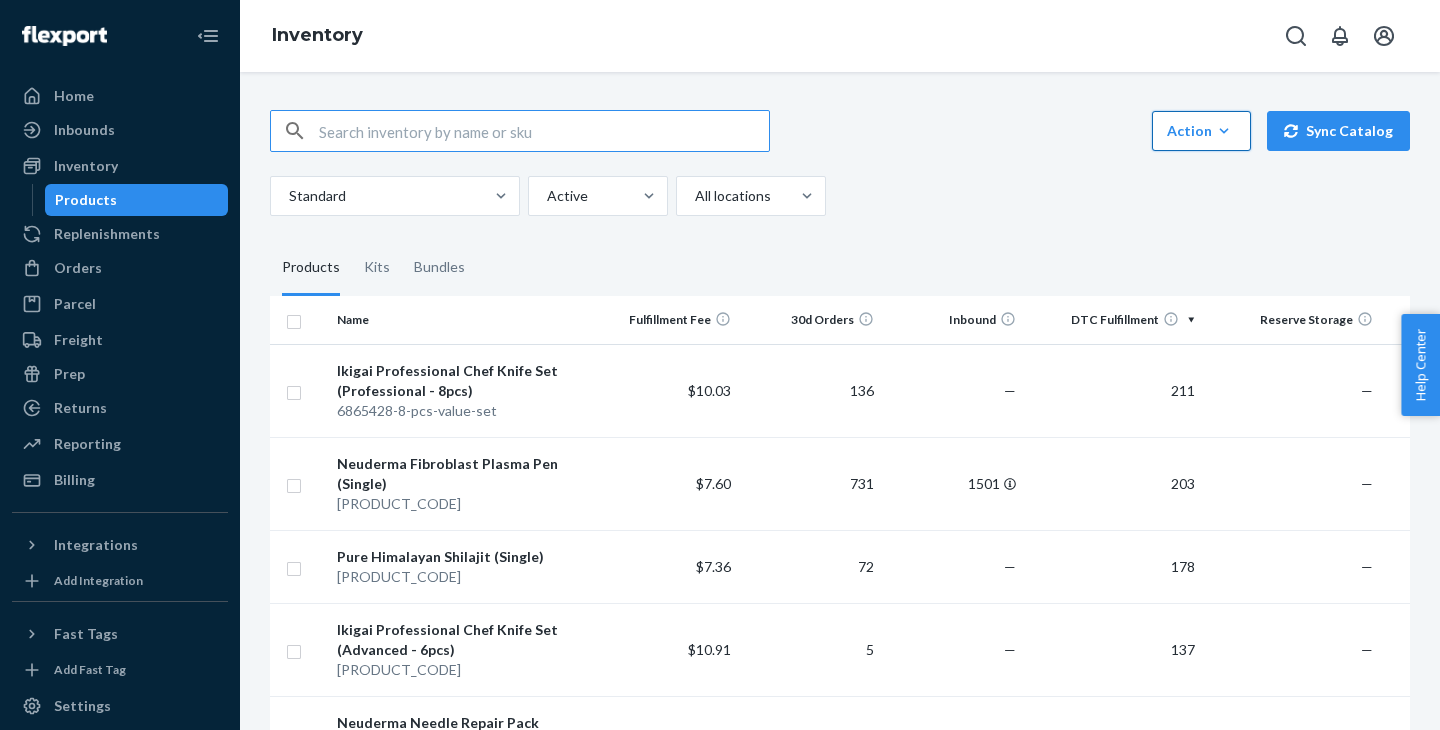click on "Action Create product Create kit or bundle Bulk create products Bulk update products Bulk update bundles Bulk update product alias attribute" at bounding box center (1201, 131) 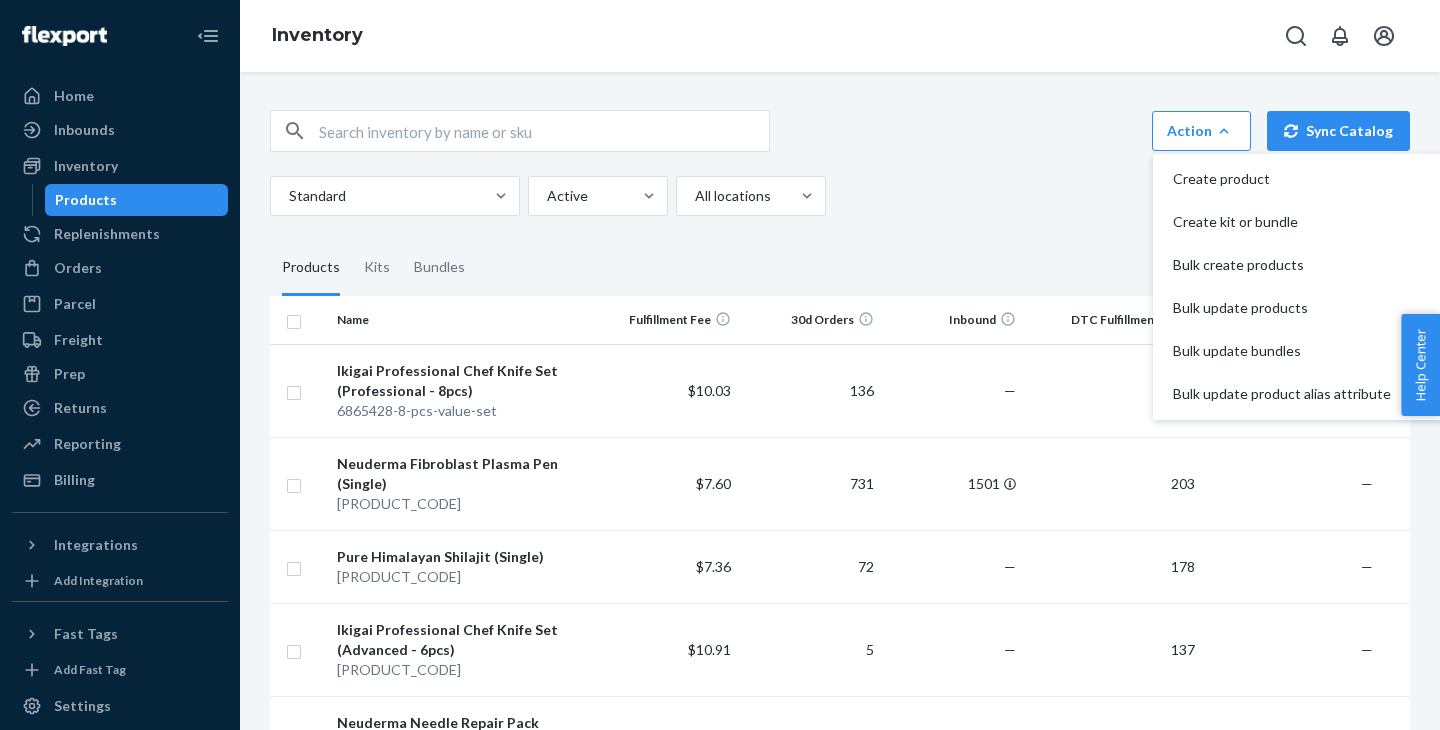 click on "Action Create product Create kit or bundle Bulk create products Bulk update products Bulk update bundles Bulk update product alias attribute Sync Catalog Standard Active All locations" at bounding box center [840, 163] 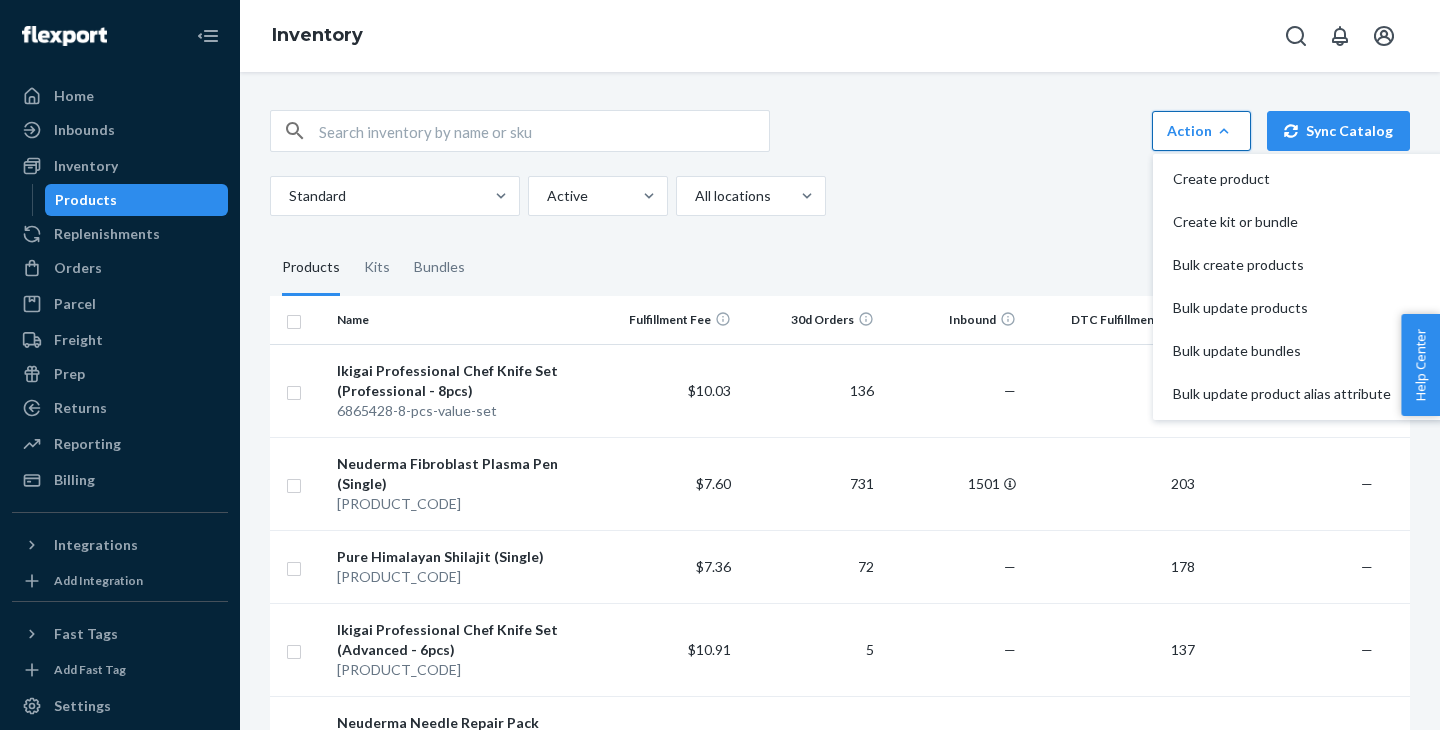 click 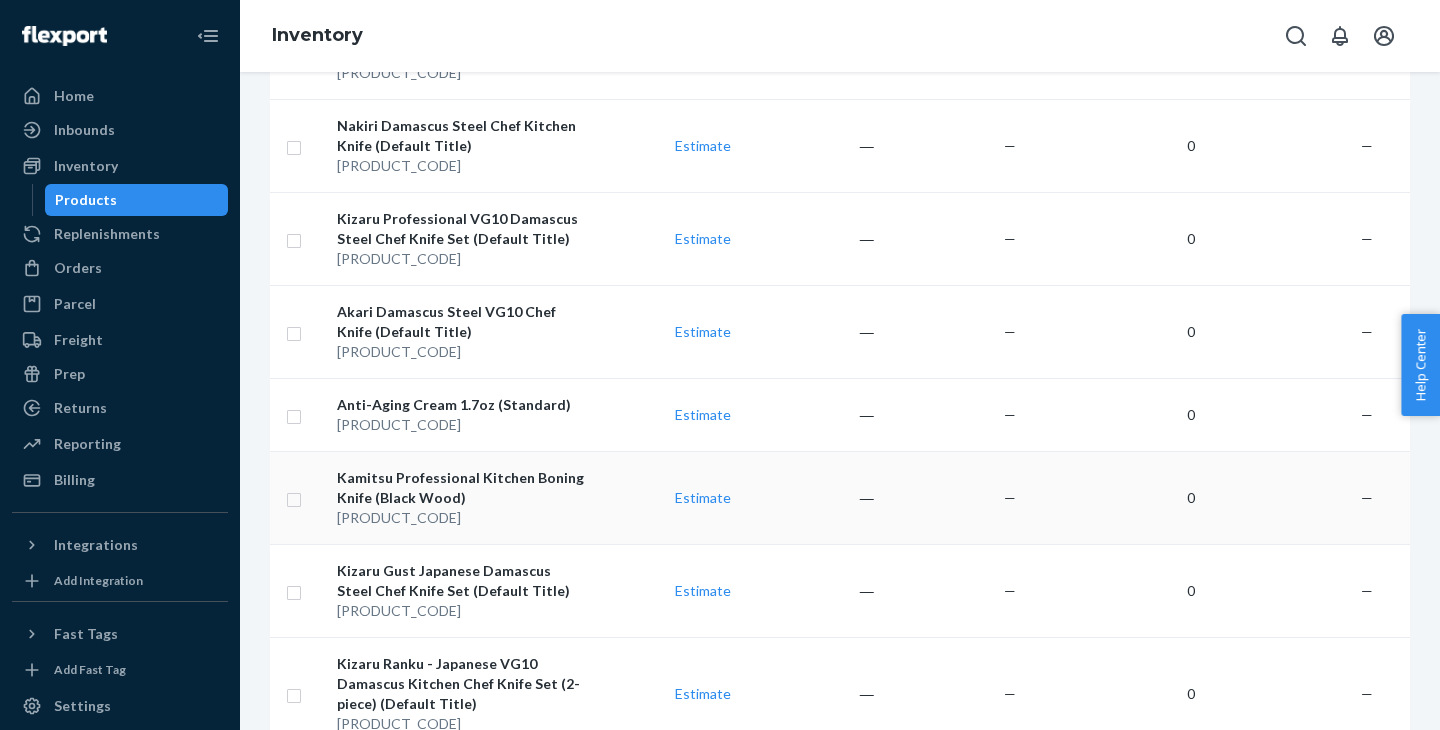 scroll, scrollTop: 1768, scrollLeft: 0, axis: vertical 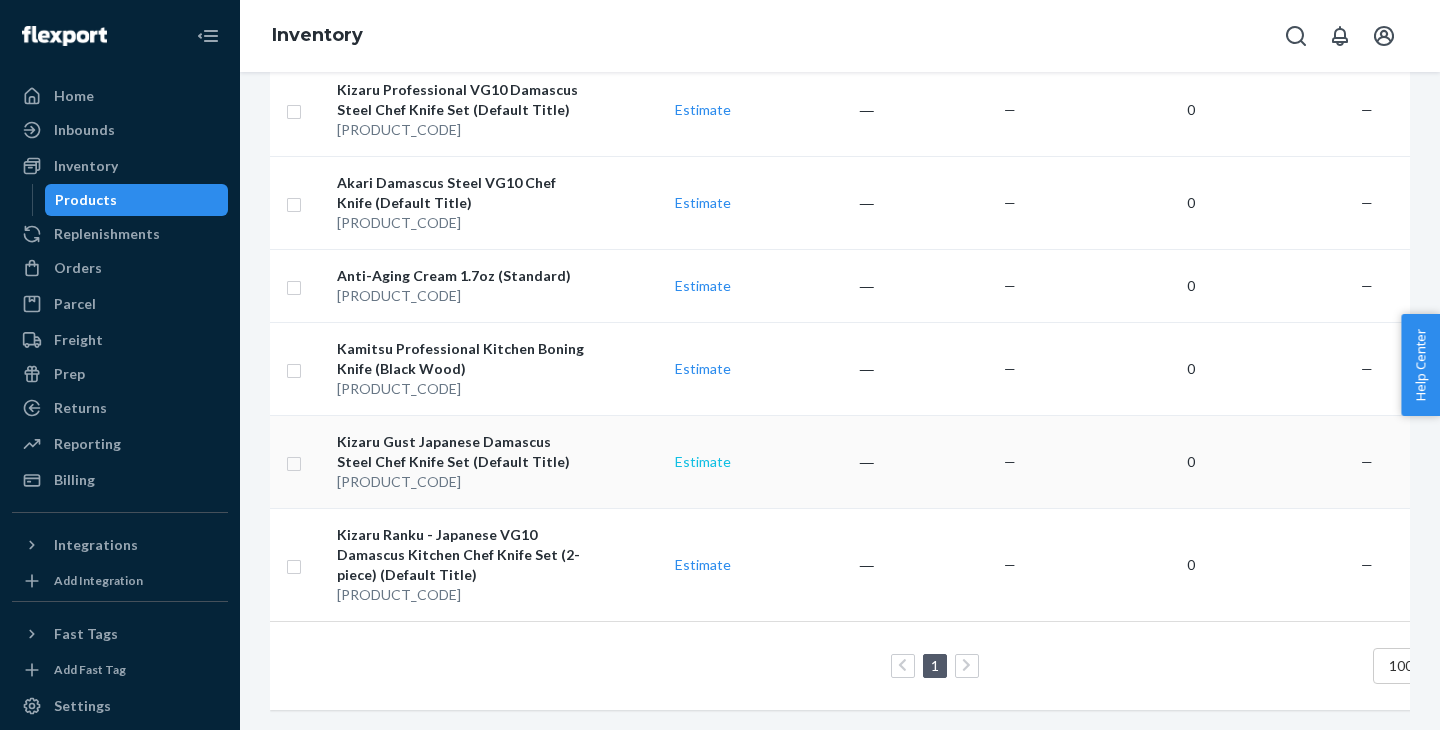 click on "Estimate" at bounding box center [703, 461] 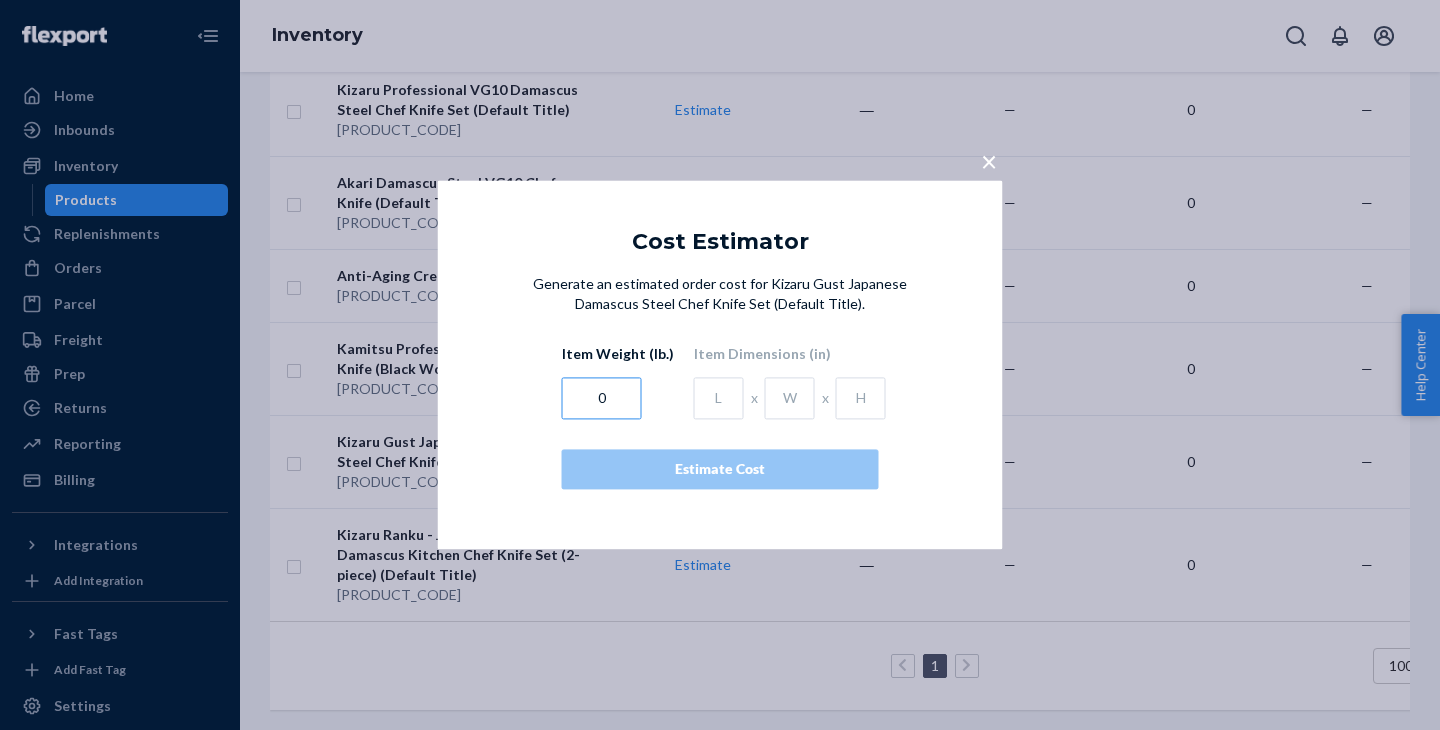 click on "0" at bounding box center (602, 399) 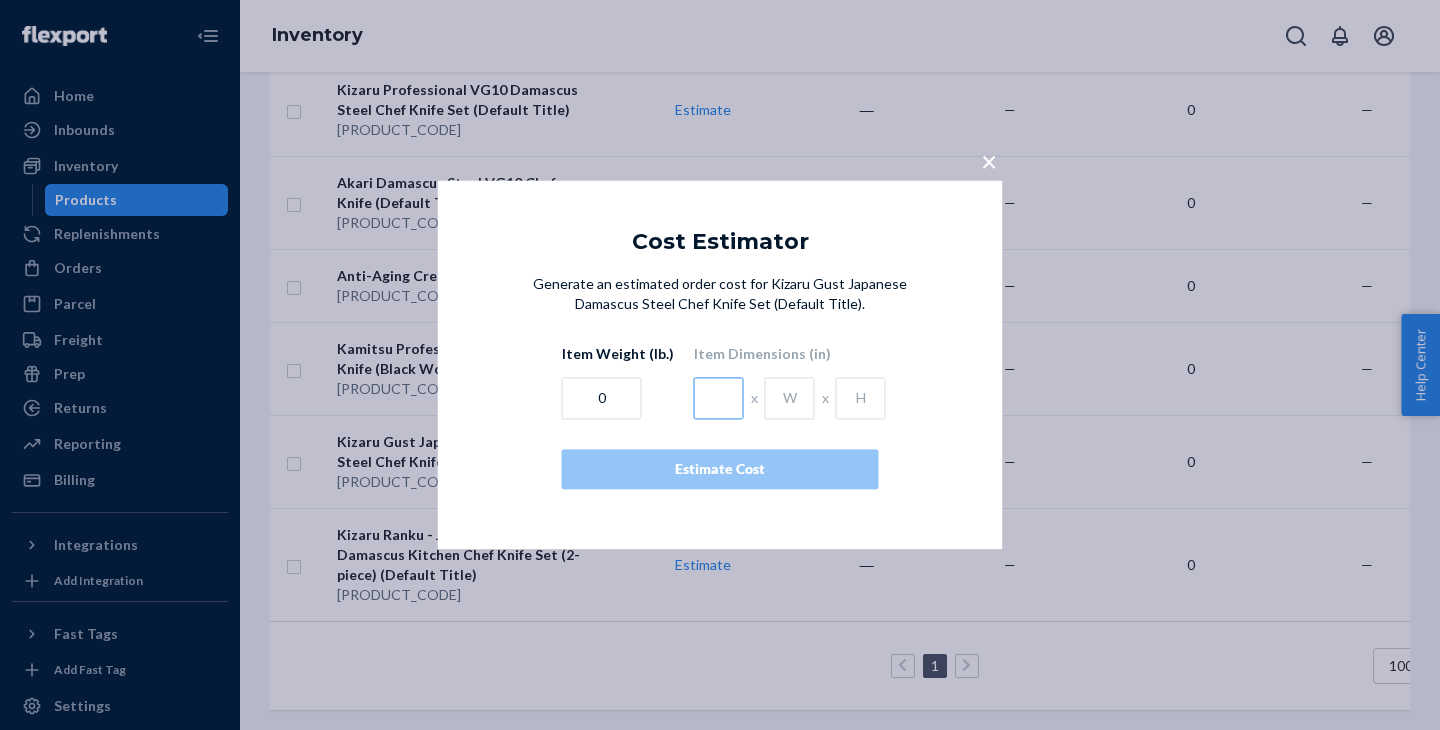 click at bounding box center (719, 399) 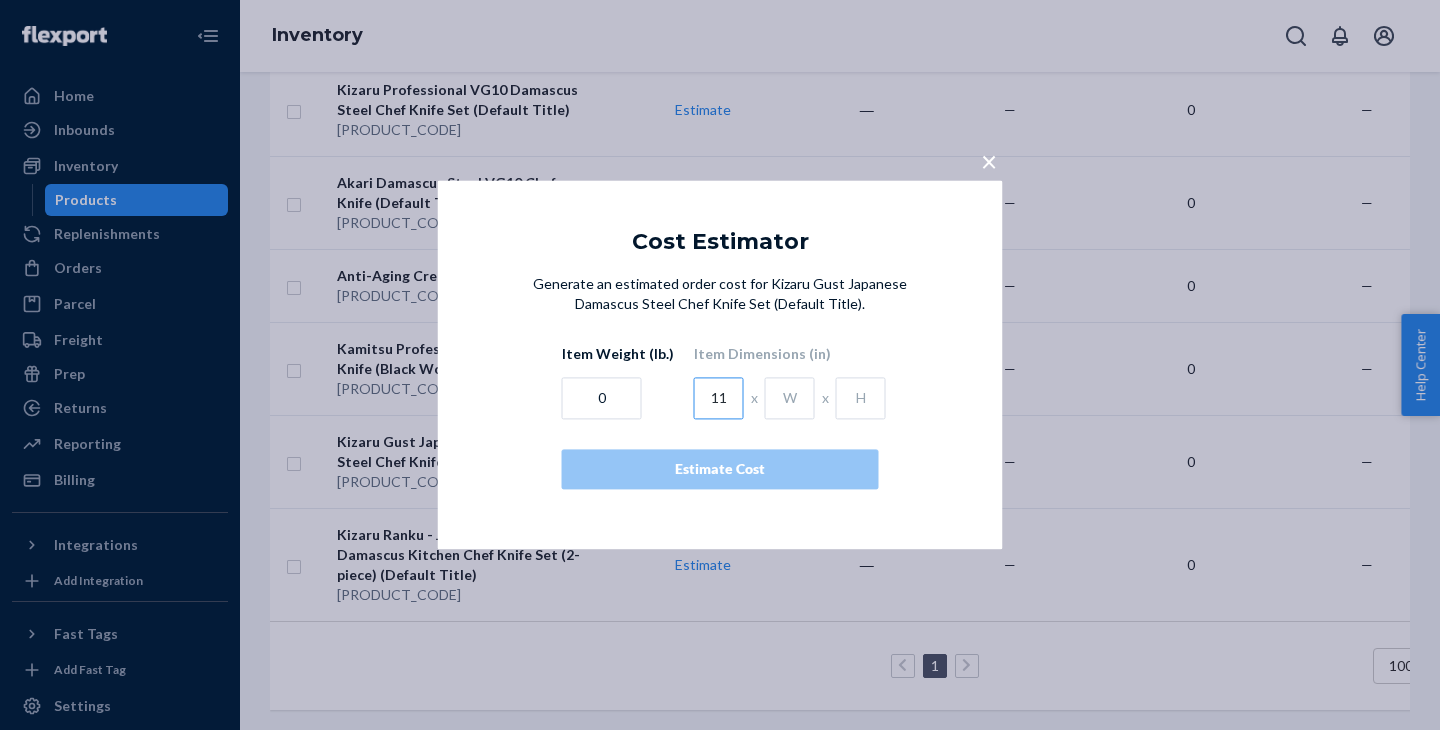 type on "11" 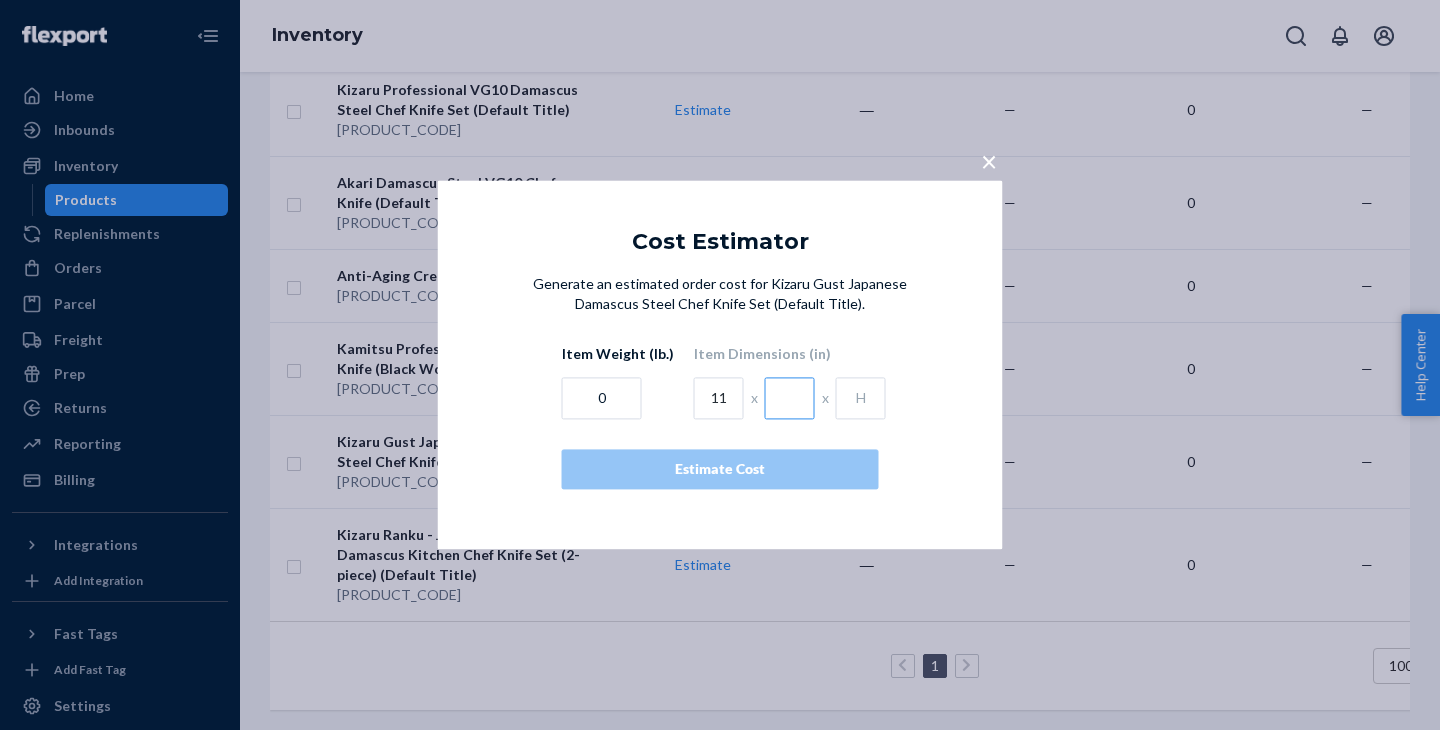 click at bounding box center [790, 399] 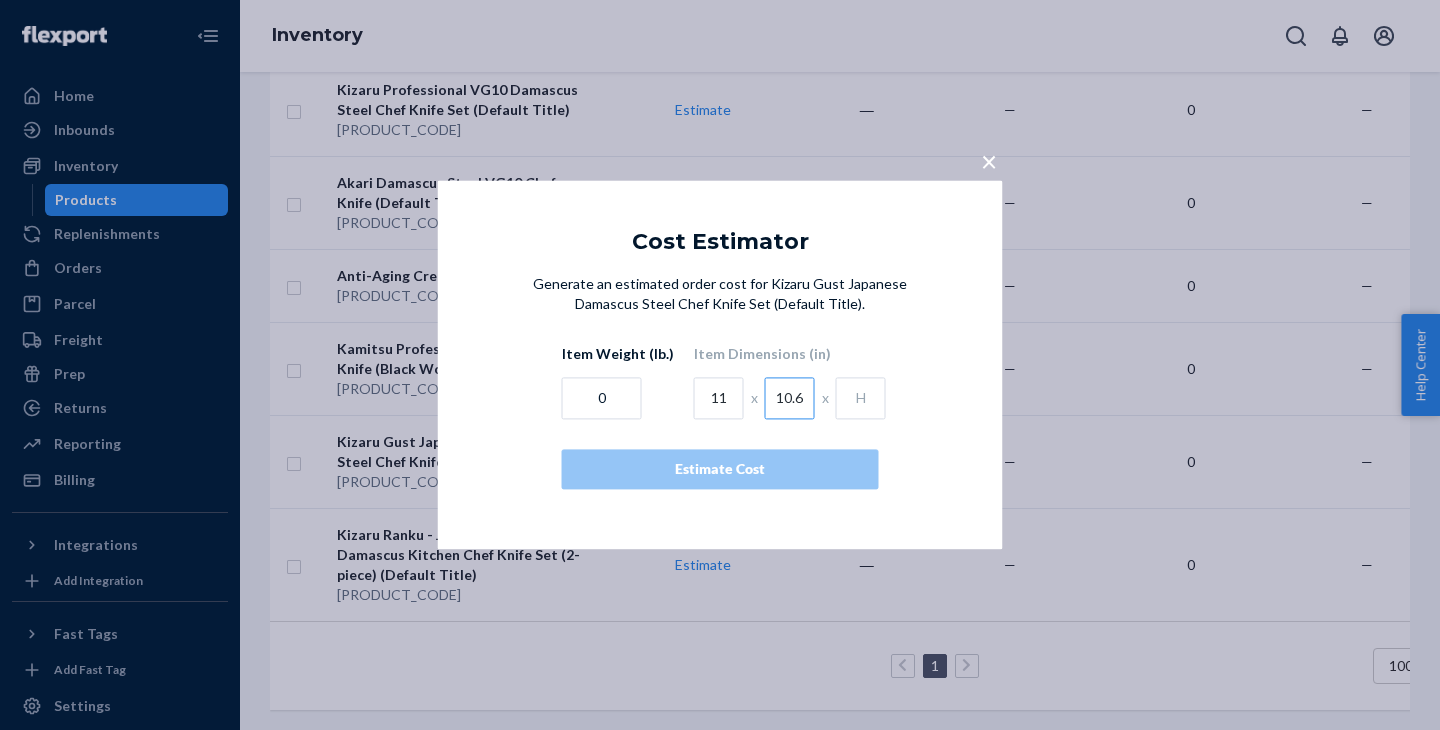 type on "10.6" 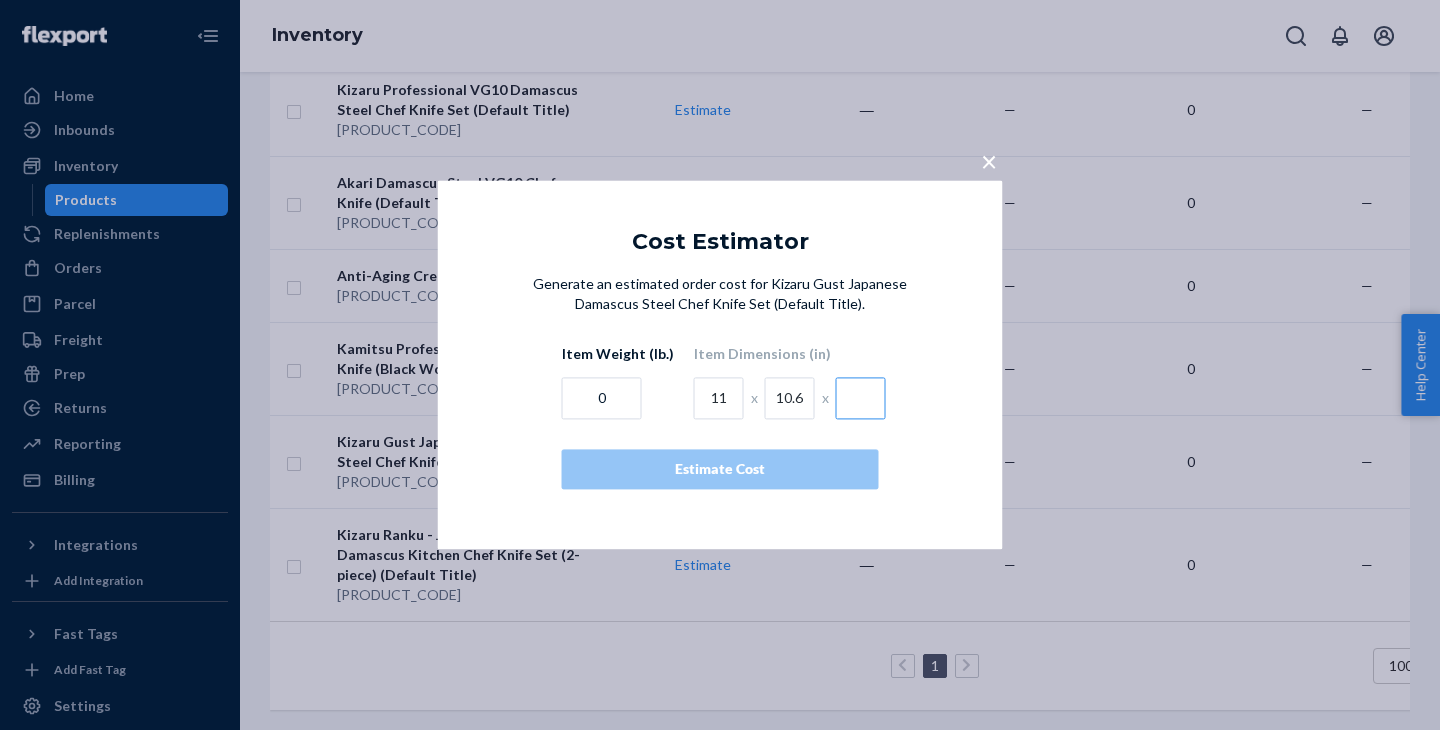click at bounding box center (861, 399) 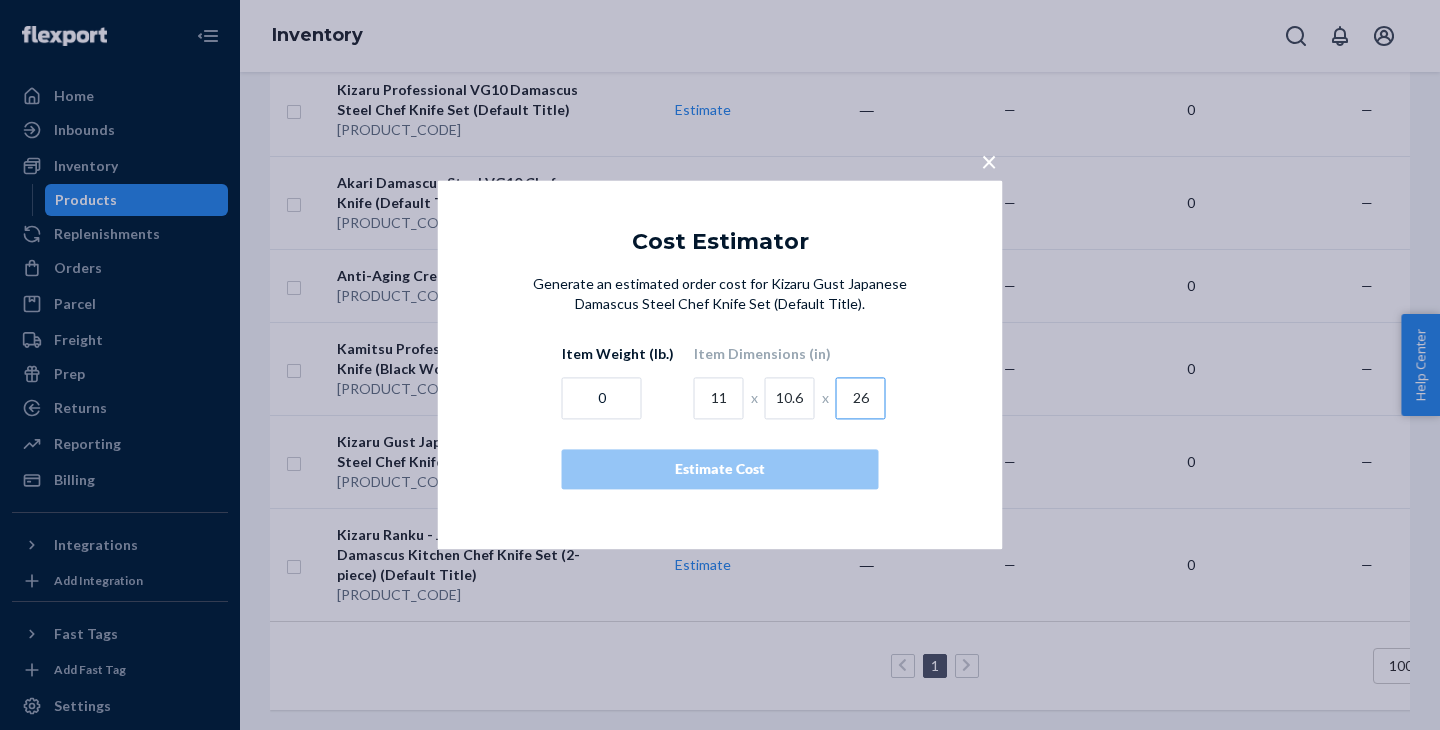type on "26" 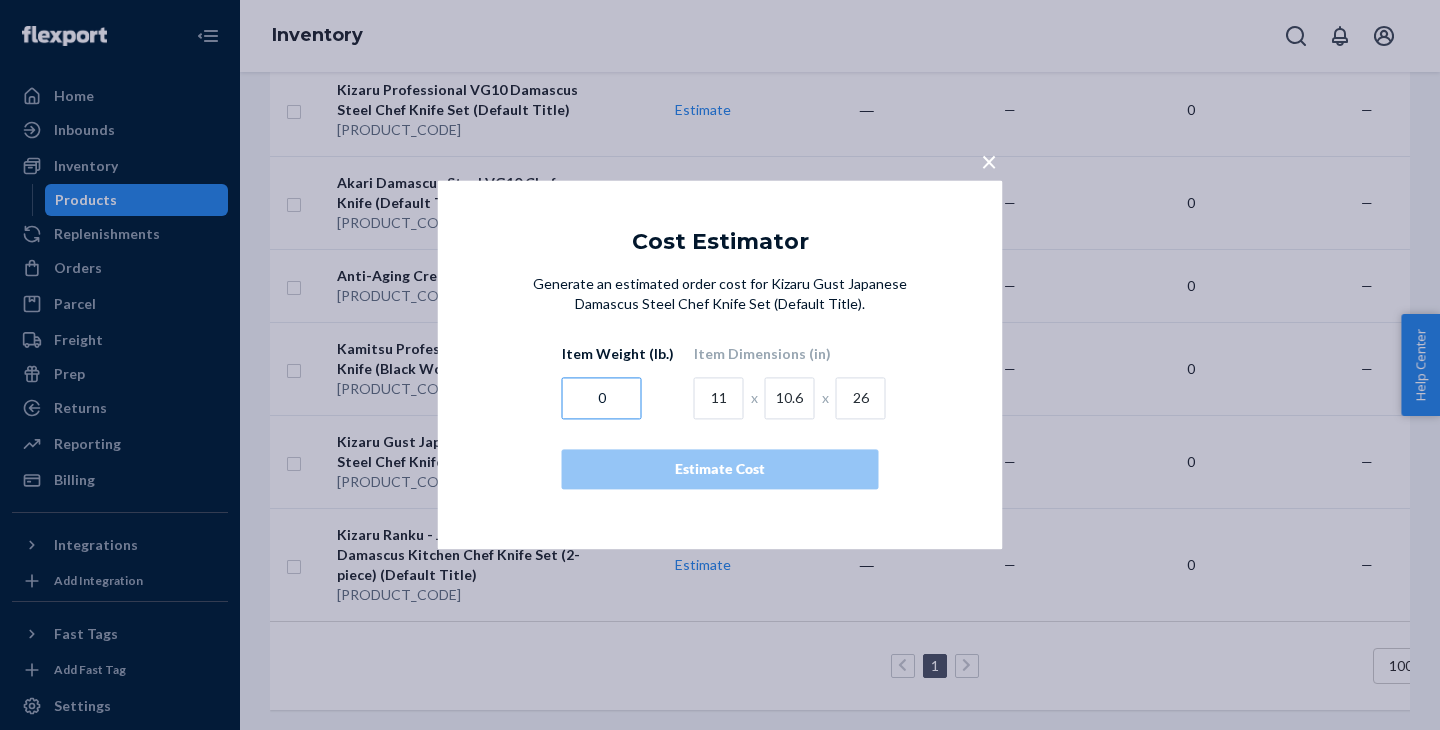 click on "0" at bounding box center [602, 399] 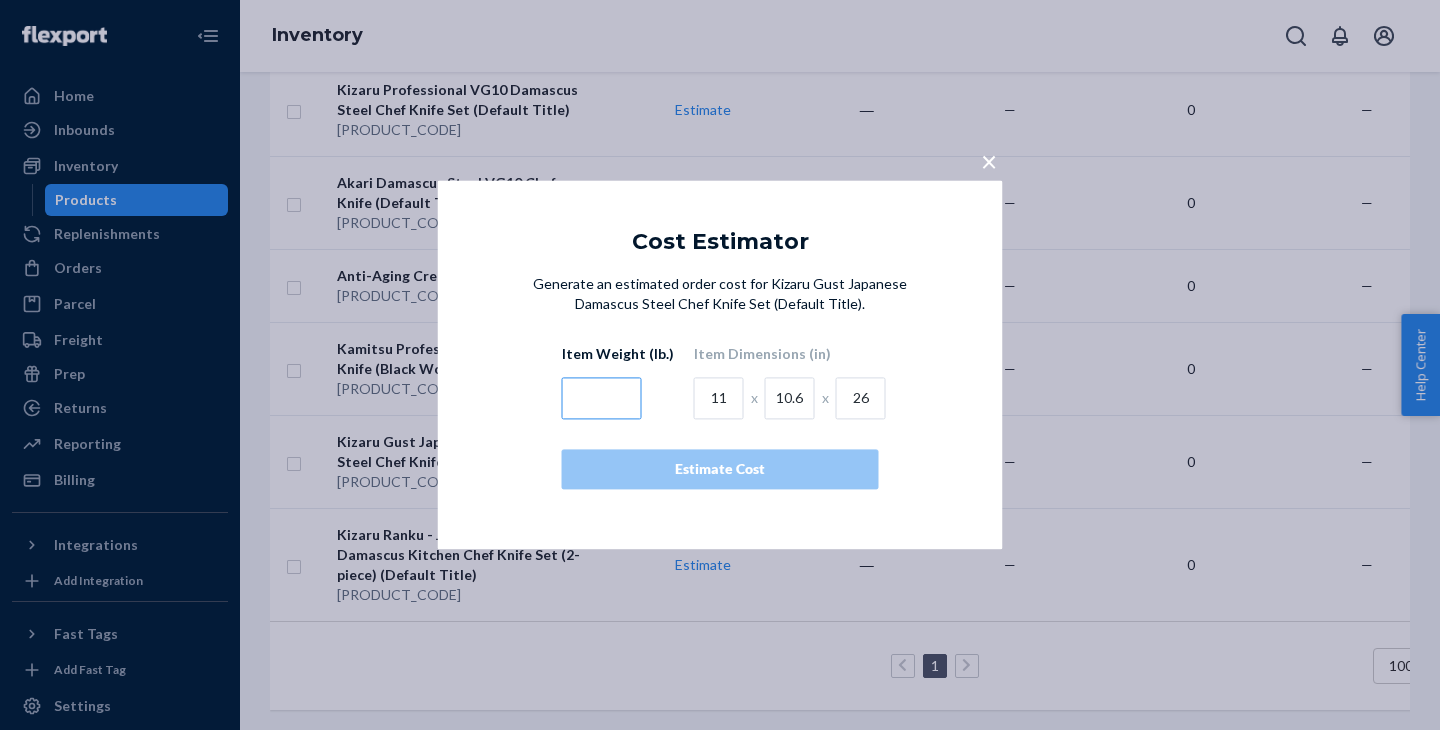 type on "5" 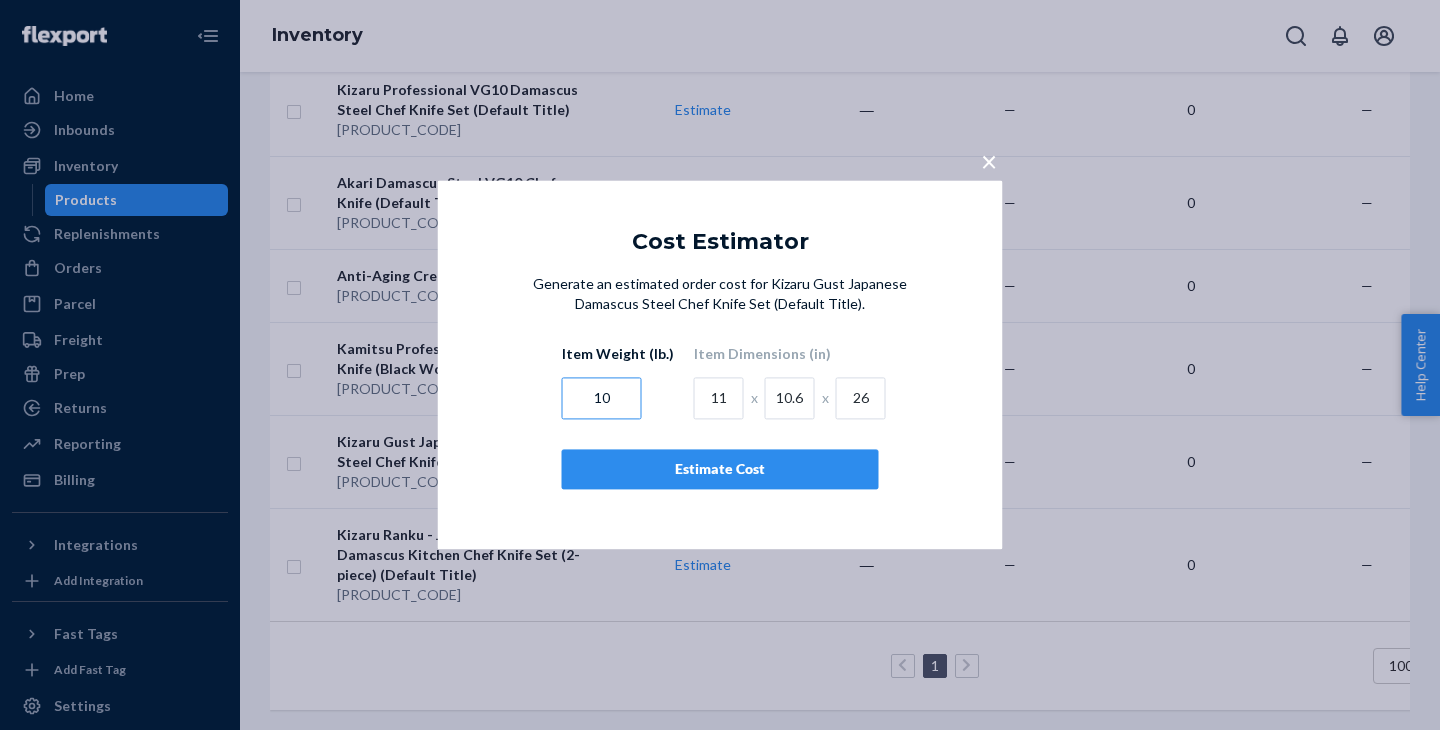 type on "1" 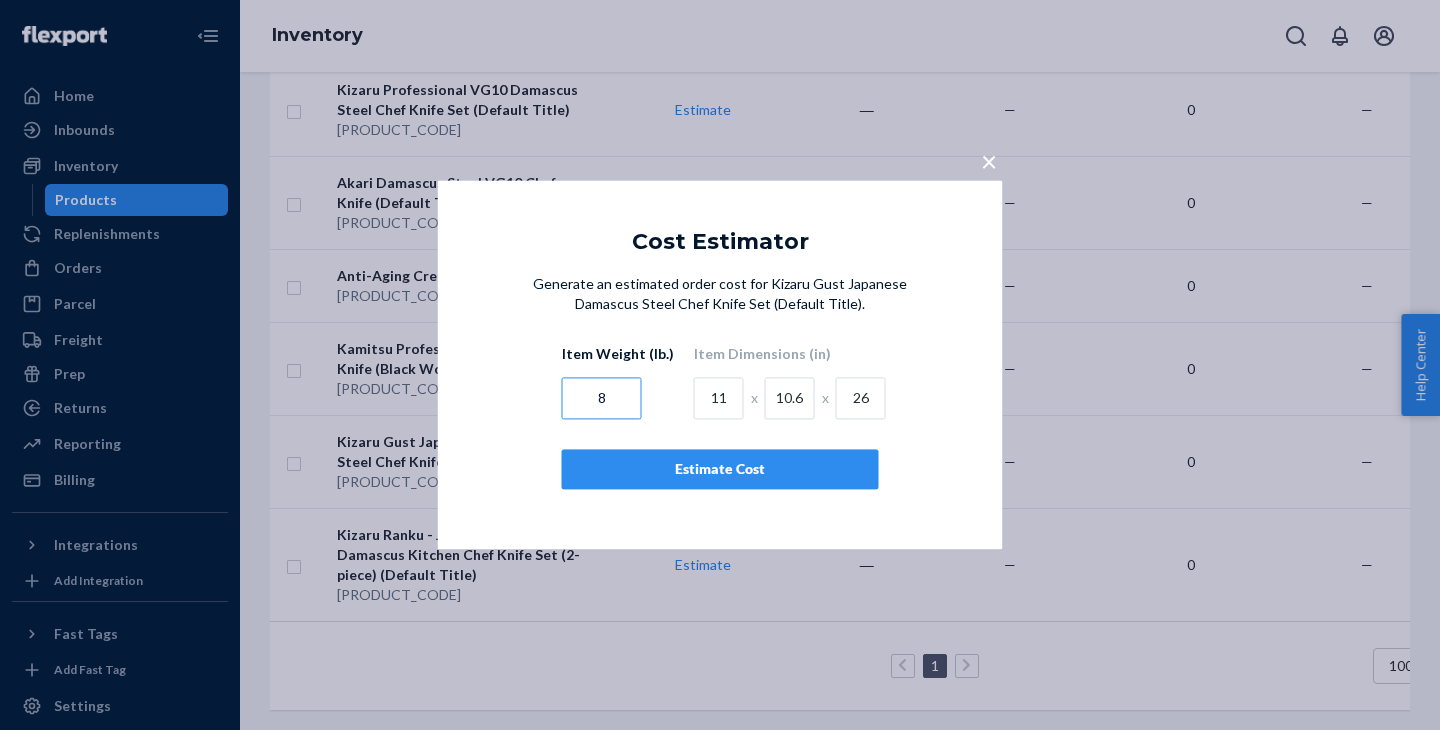 type on "8" 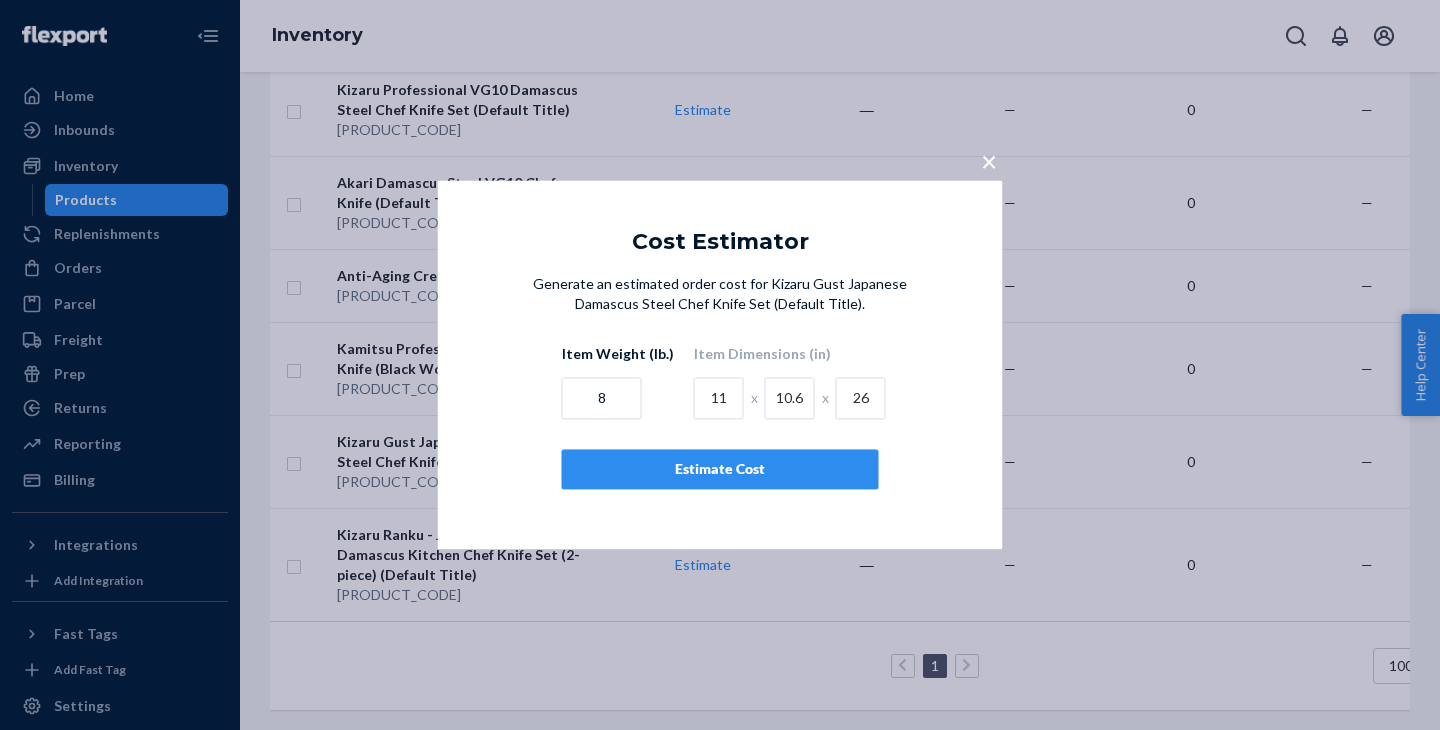 click on "Generate an estimated order cost for Kizaru Gust Japanese Damascus Steel Chef Knife Set (Default Title). Item Weight (lb.) [WEIGHT] Item Dimensions (in) [DIMENSIONS] Estimate Cost" at bounding box center [720, 402] 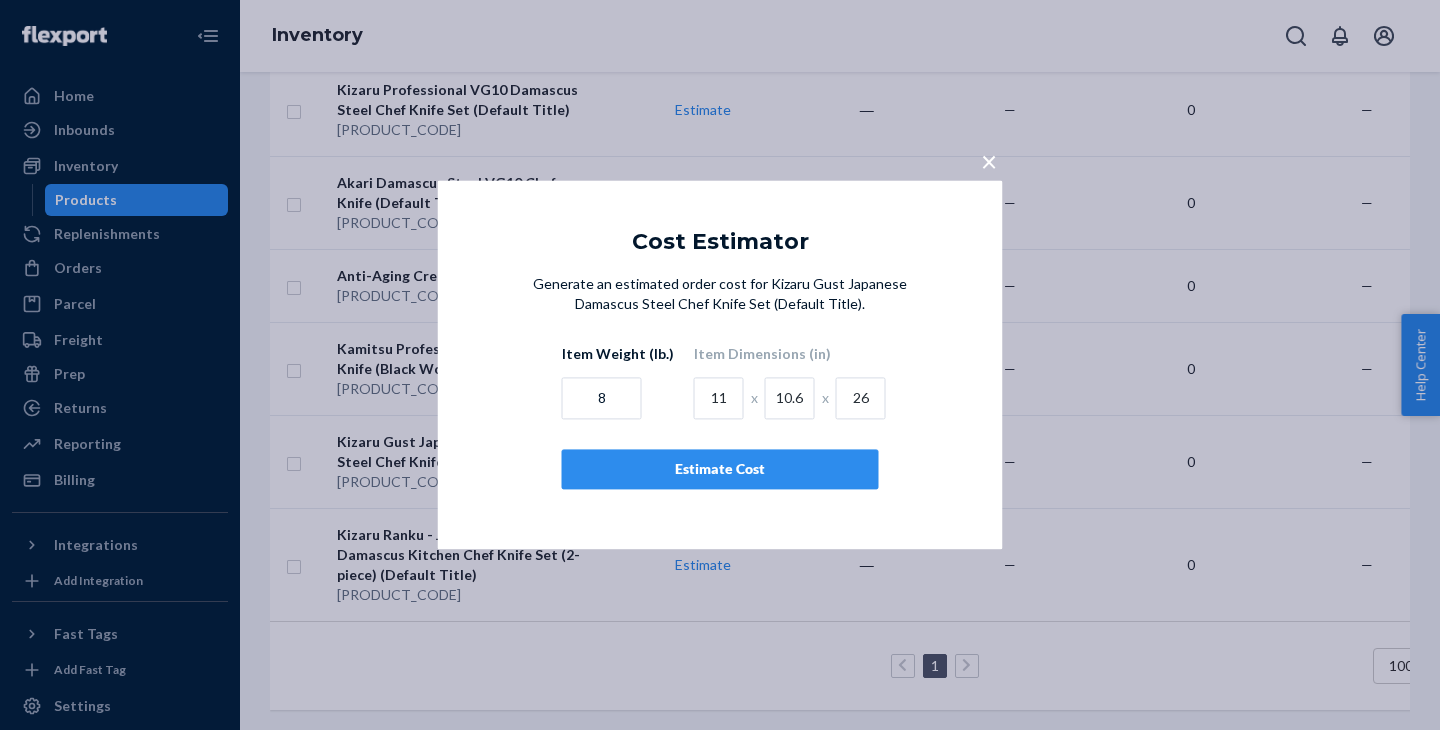 click on "Estimate Cost" at bounding box center (720, 470) 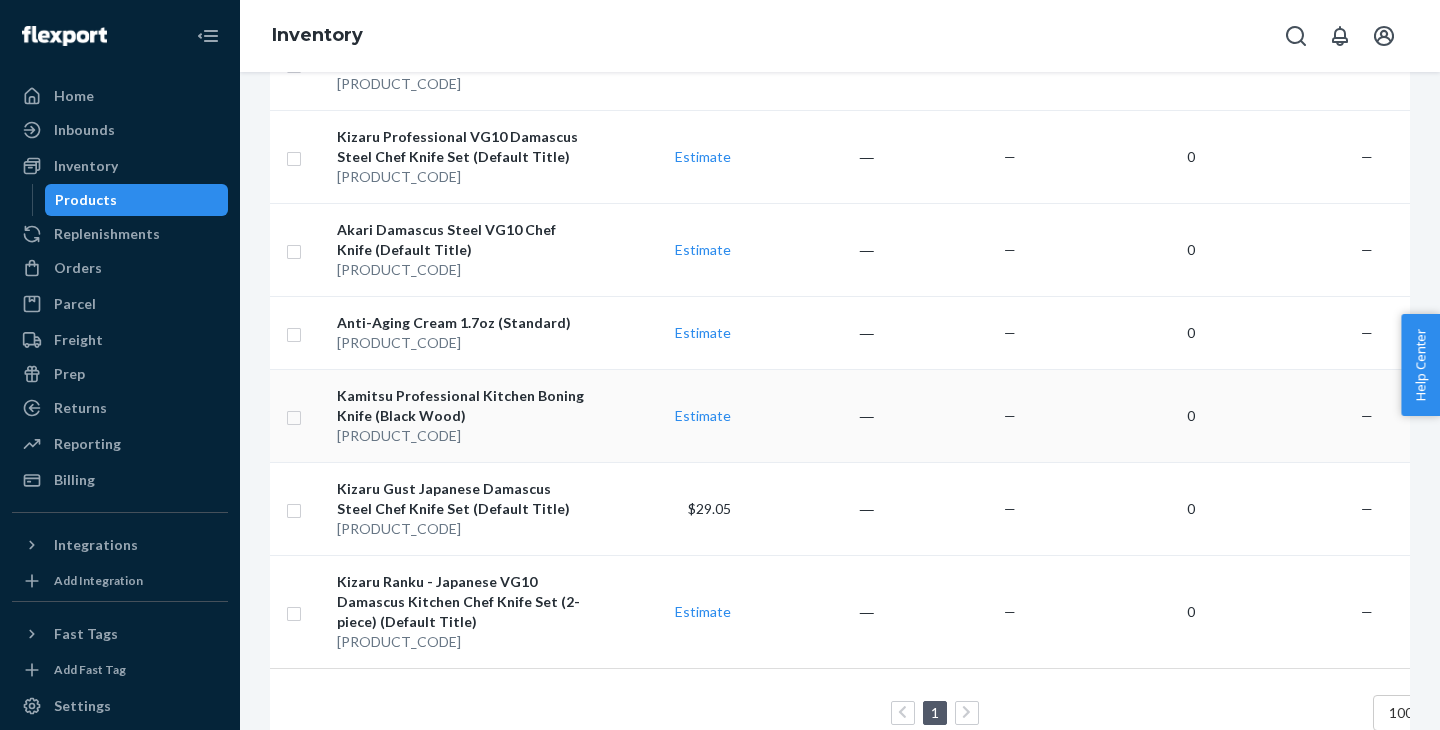 scroll, scrollTop: 1768, scrollLeft: 0, axis: vertical 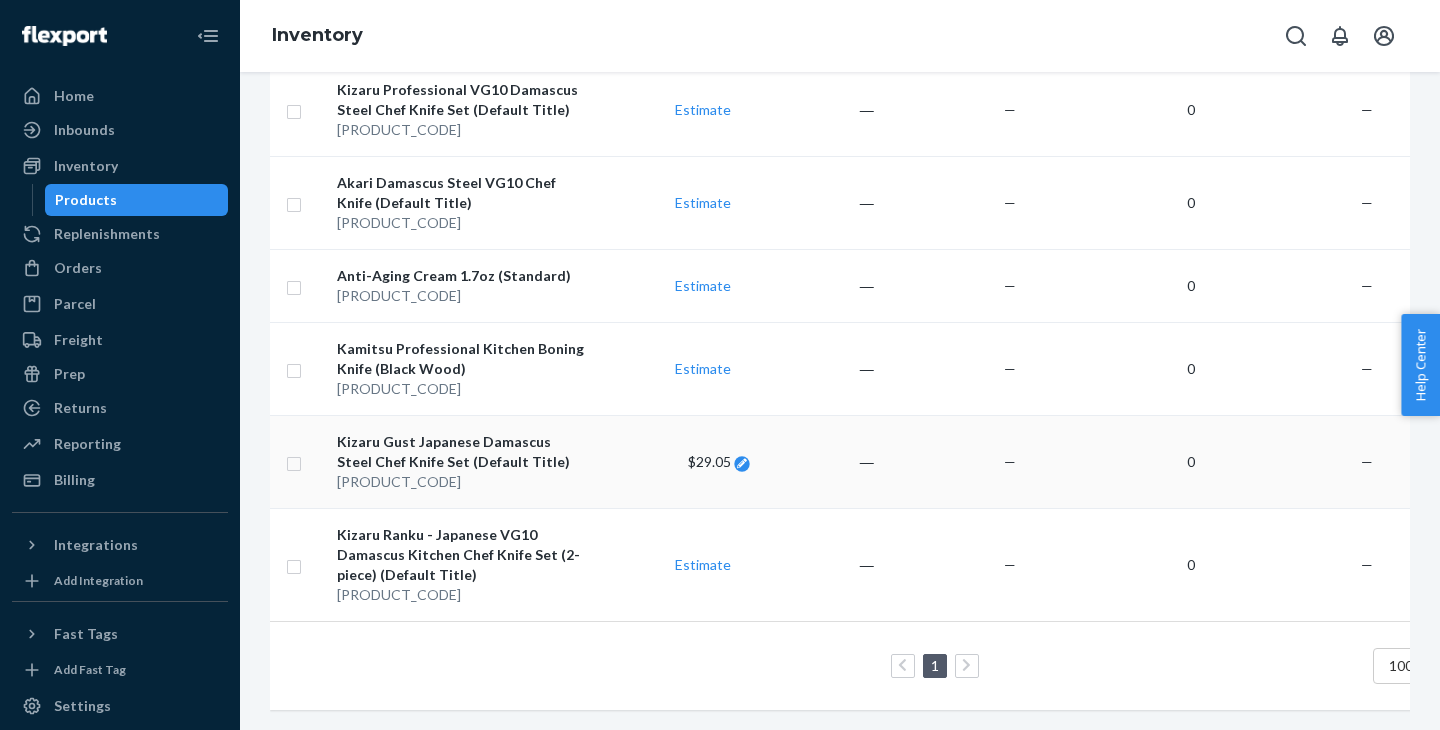 click 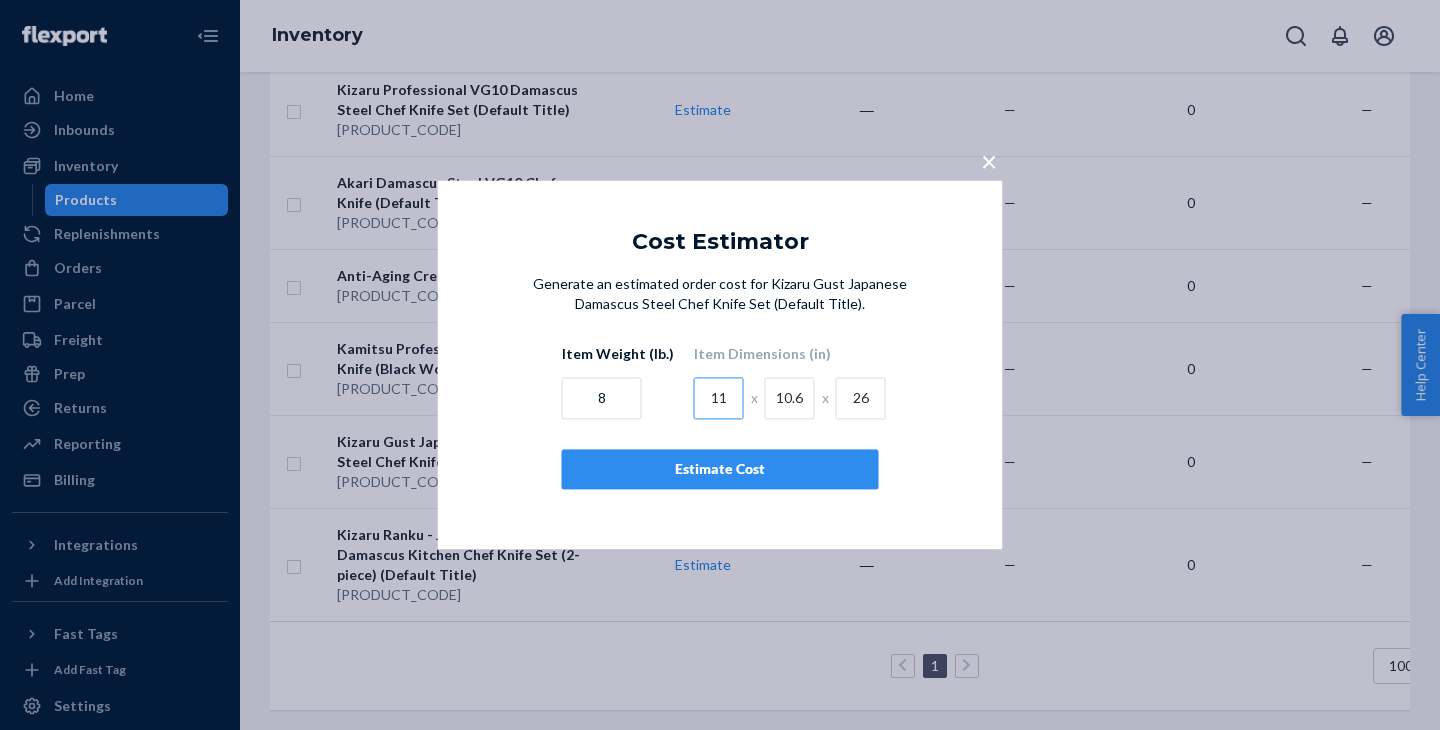 click on "11" at bounding box center (719, 399) 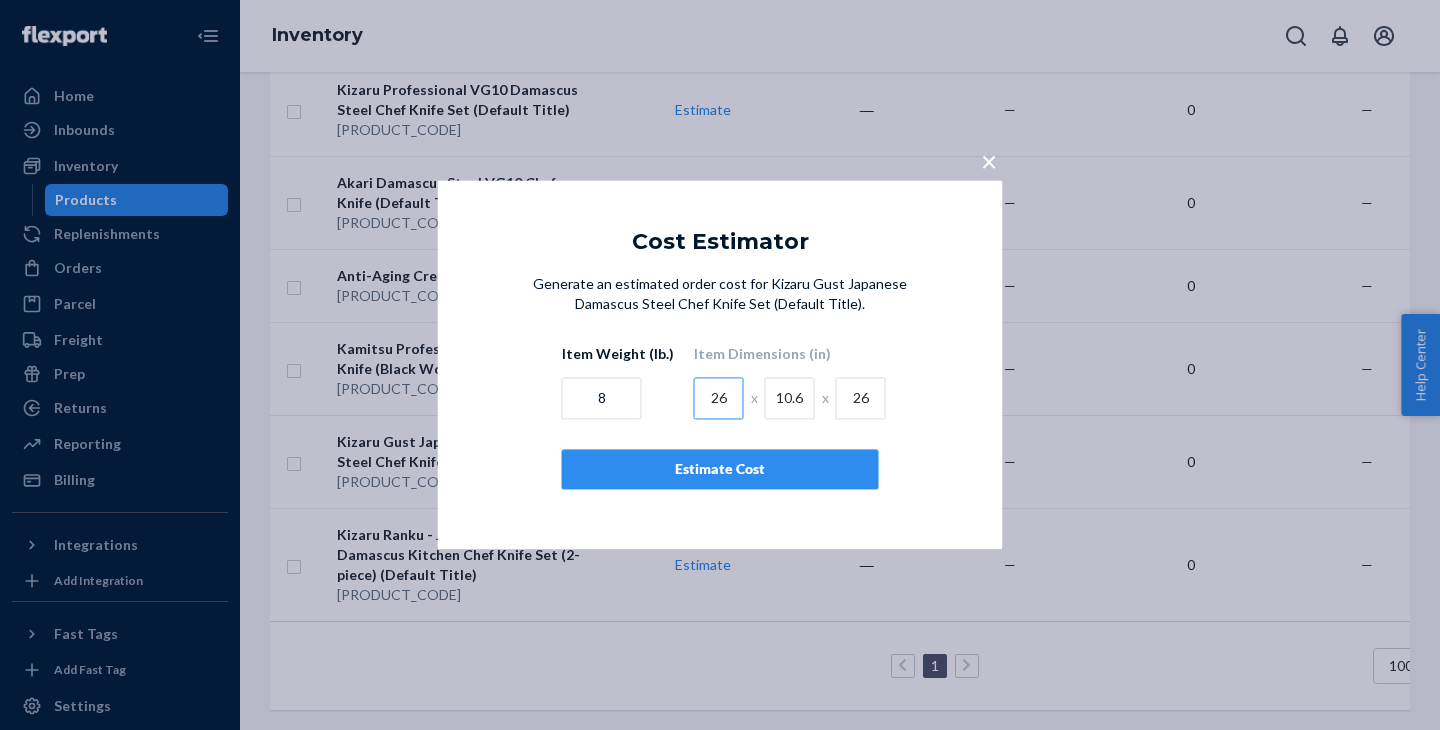 type on "26" 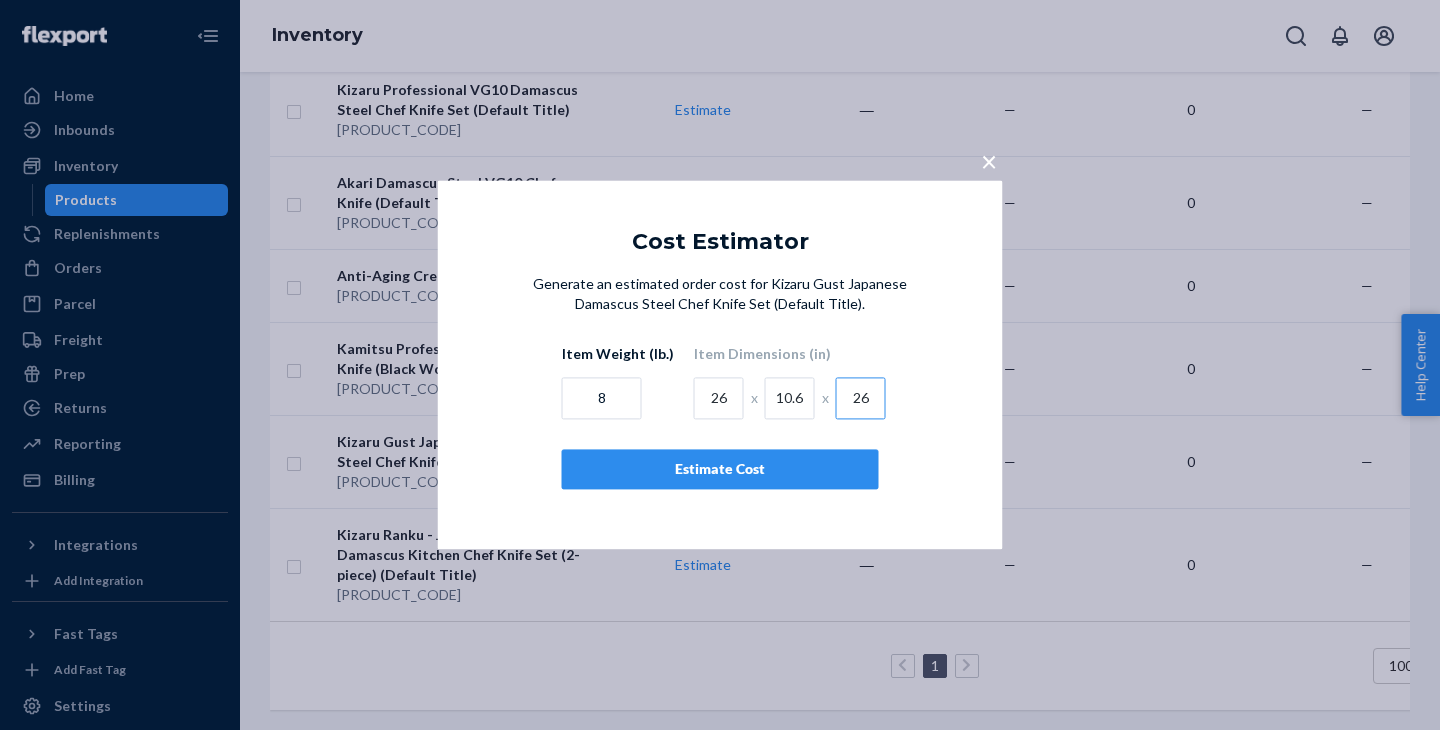 click on "26" at bounding box center [861, 399] 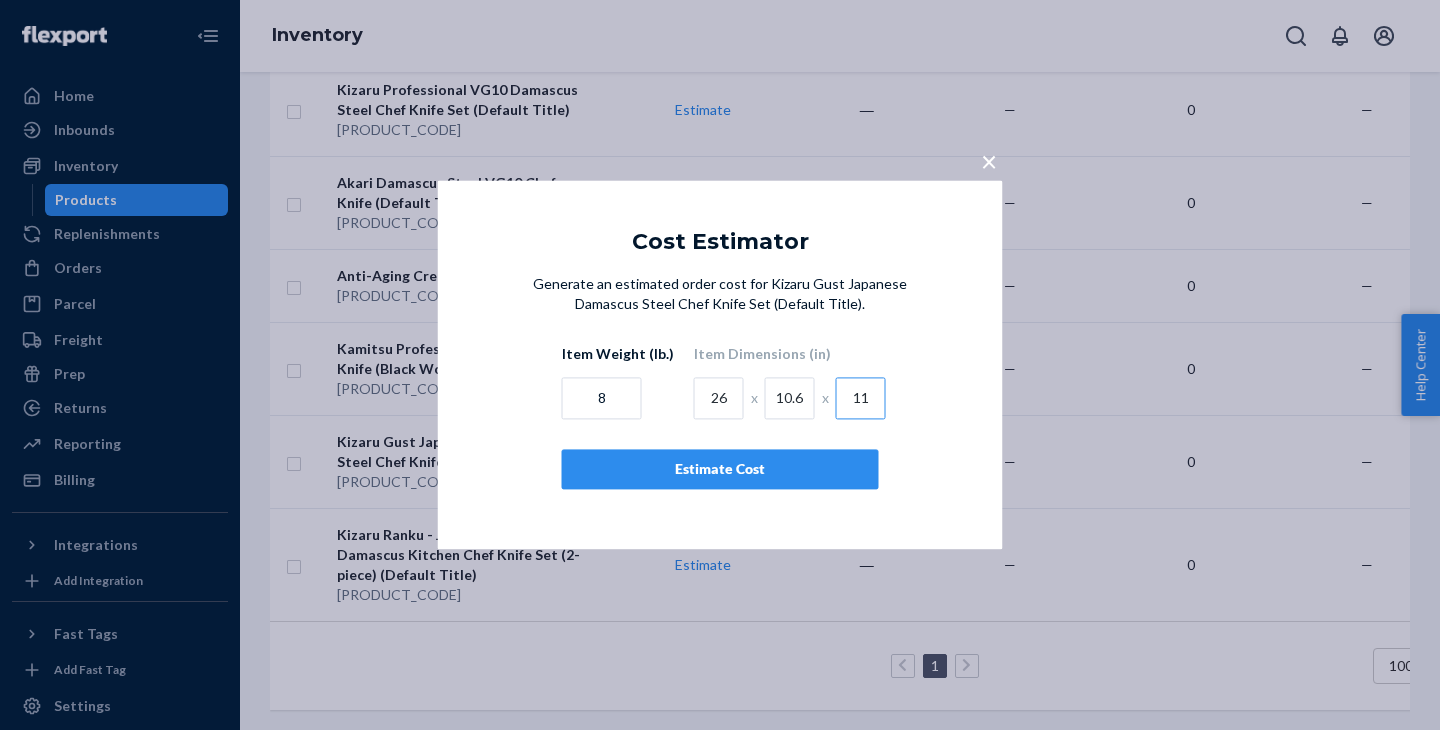 type on "11" 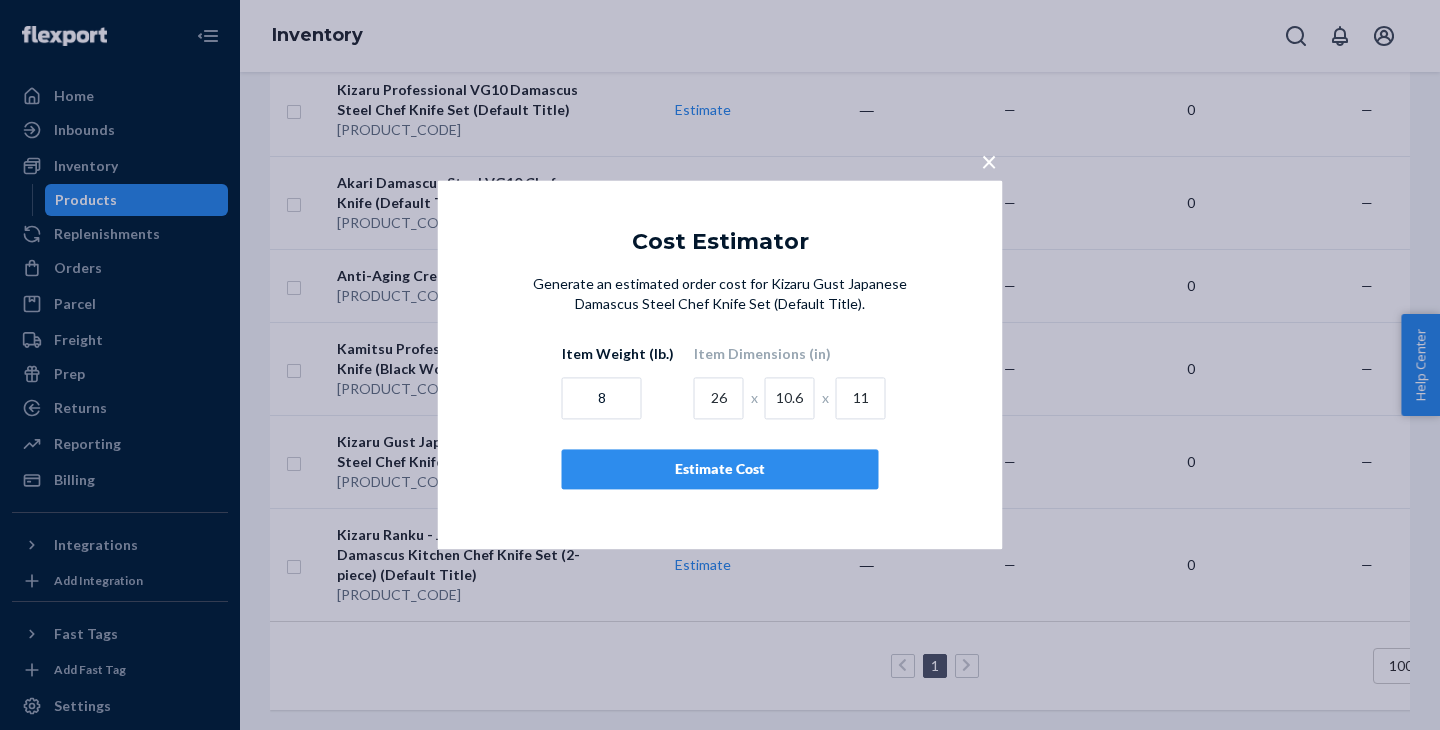 click on "Estimate Cost" at bounding box center (720, 470) 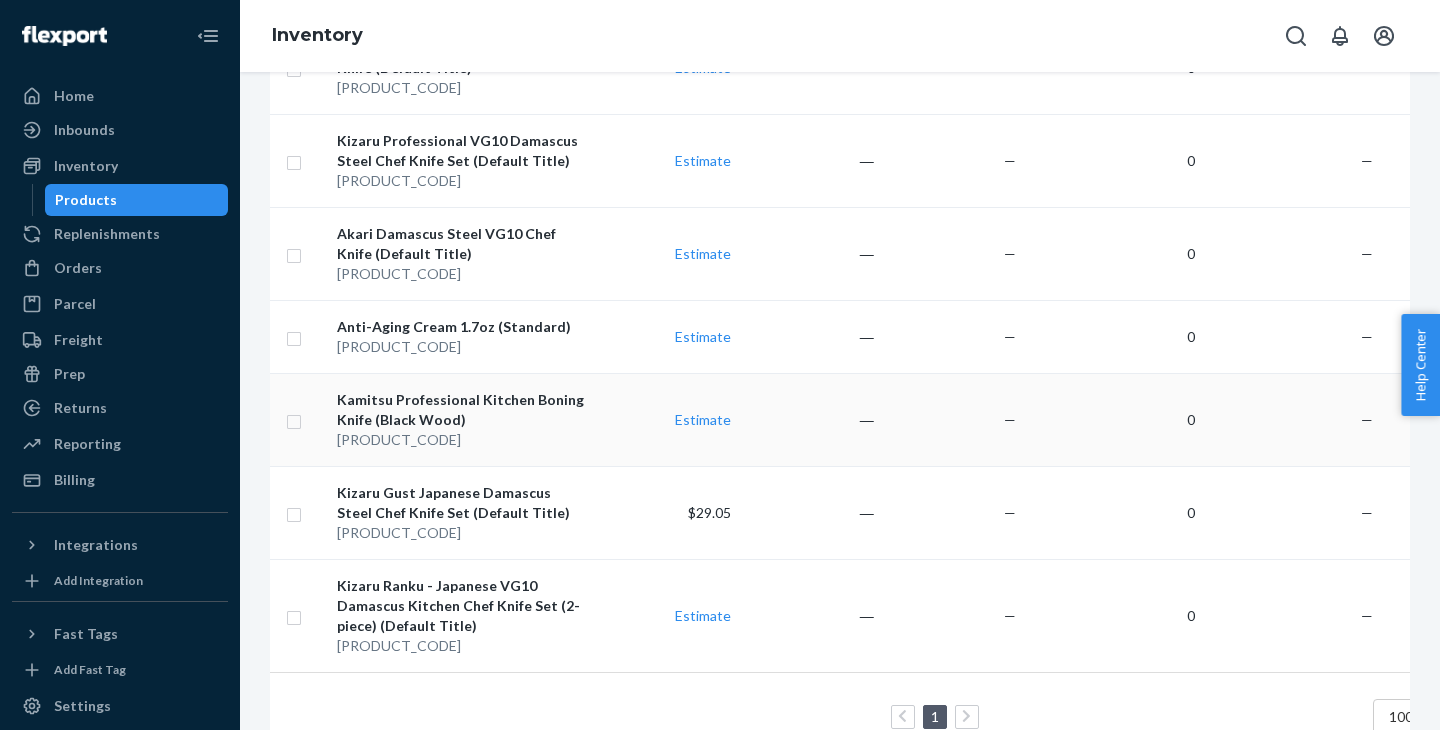 scroll, scrollTop: 1768, scrollLeft: 0, axis: vertical 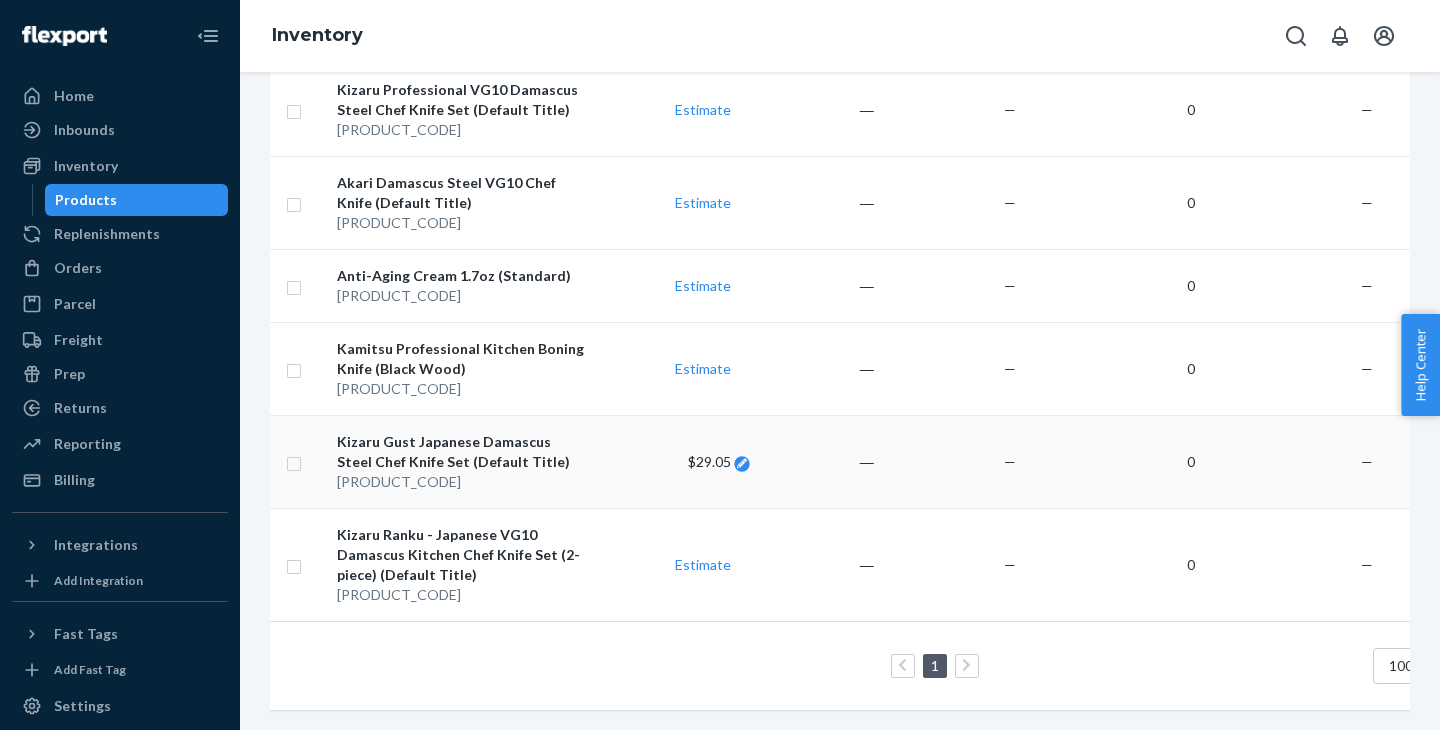 click 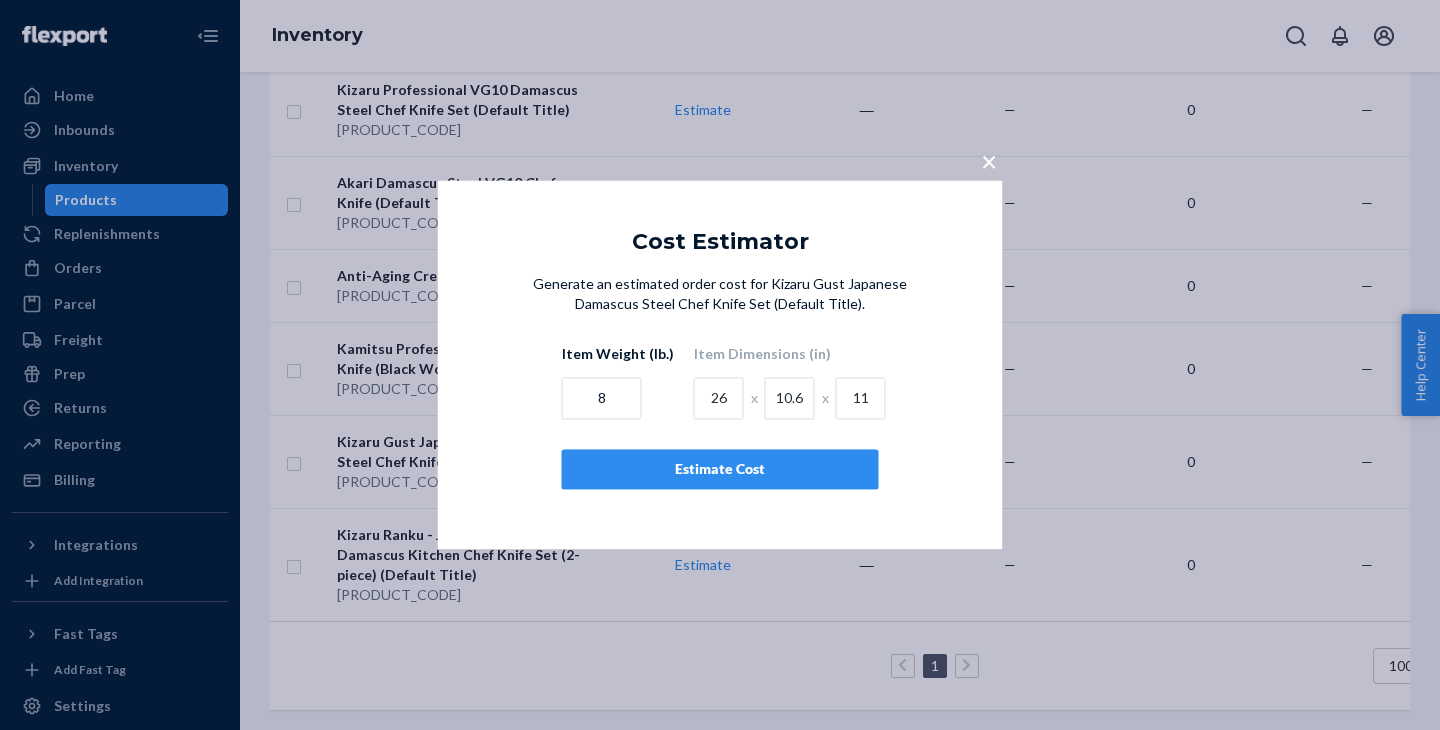 click on "×" at bounding box center (989, 161) 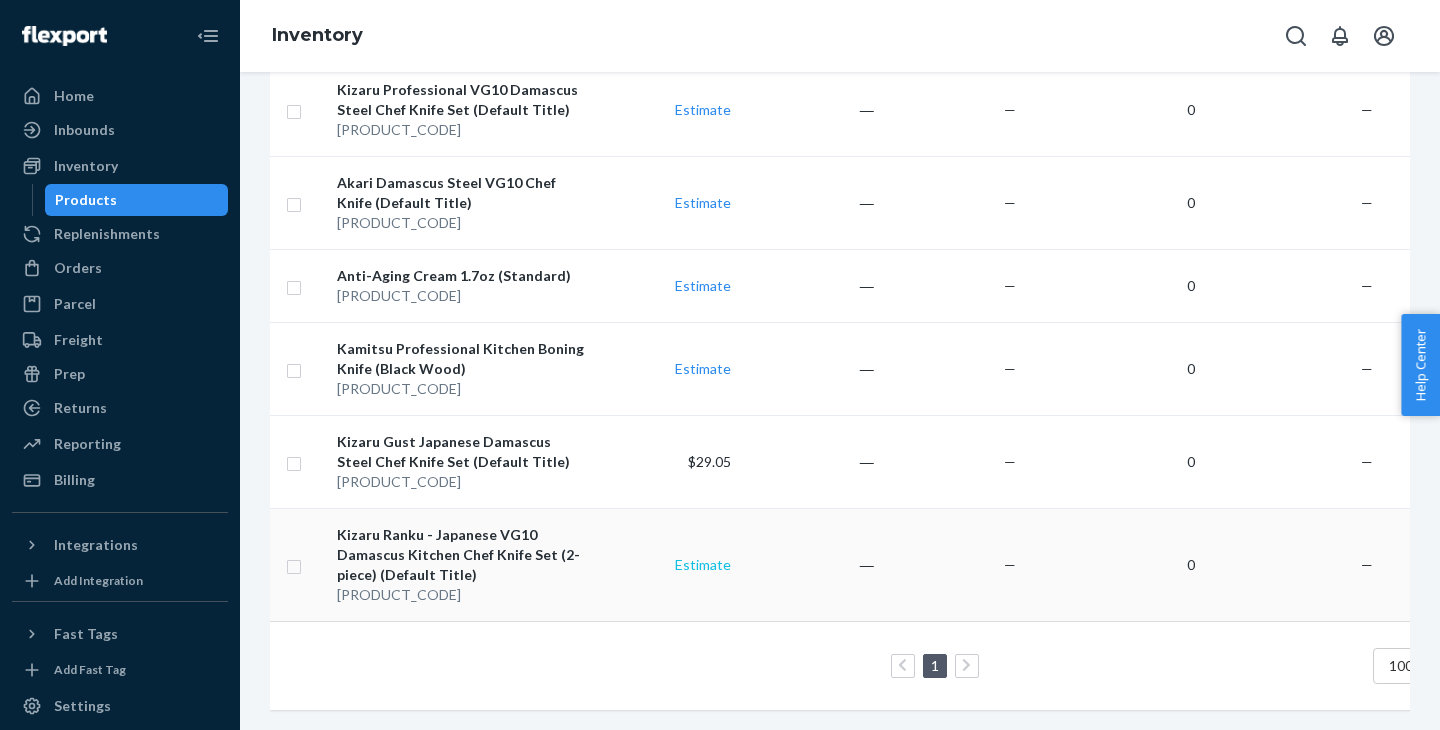 click on "Estimate" at bounding box center (703, 564) 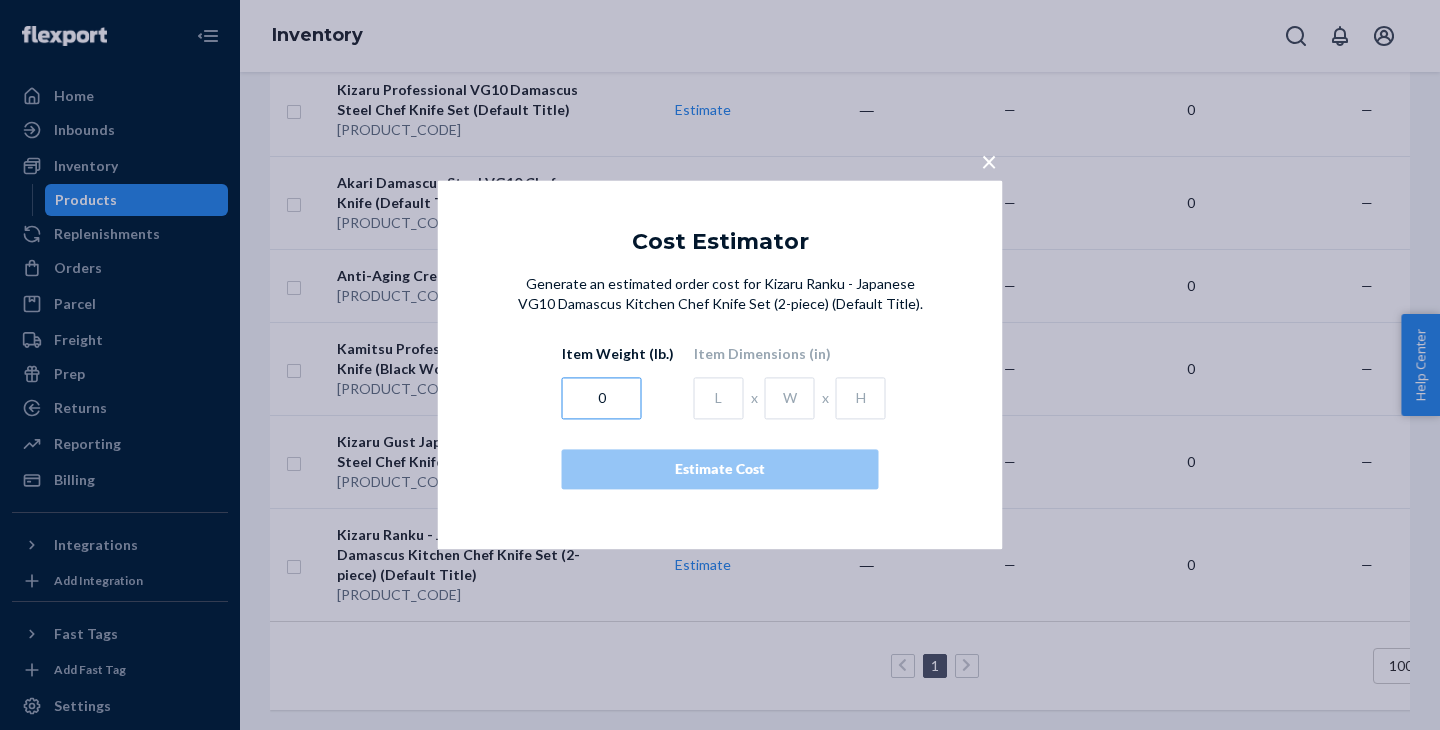 click on "0" at bounding box center (602, 399) 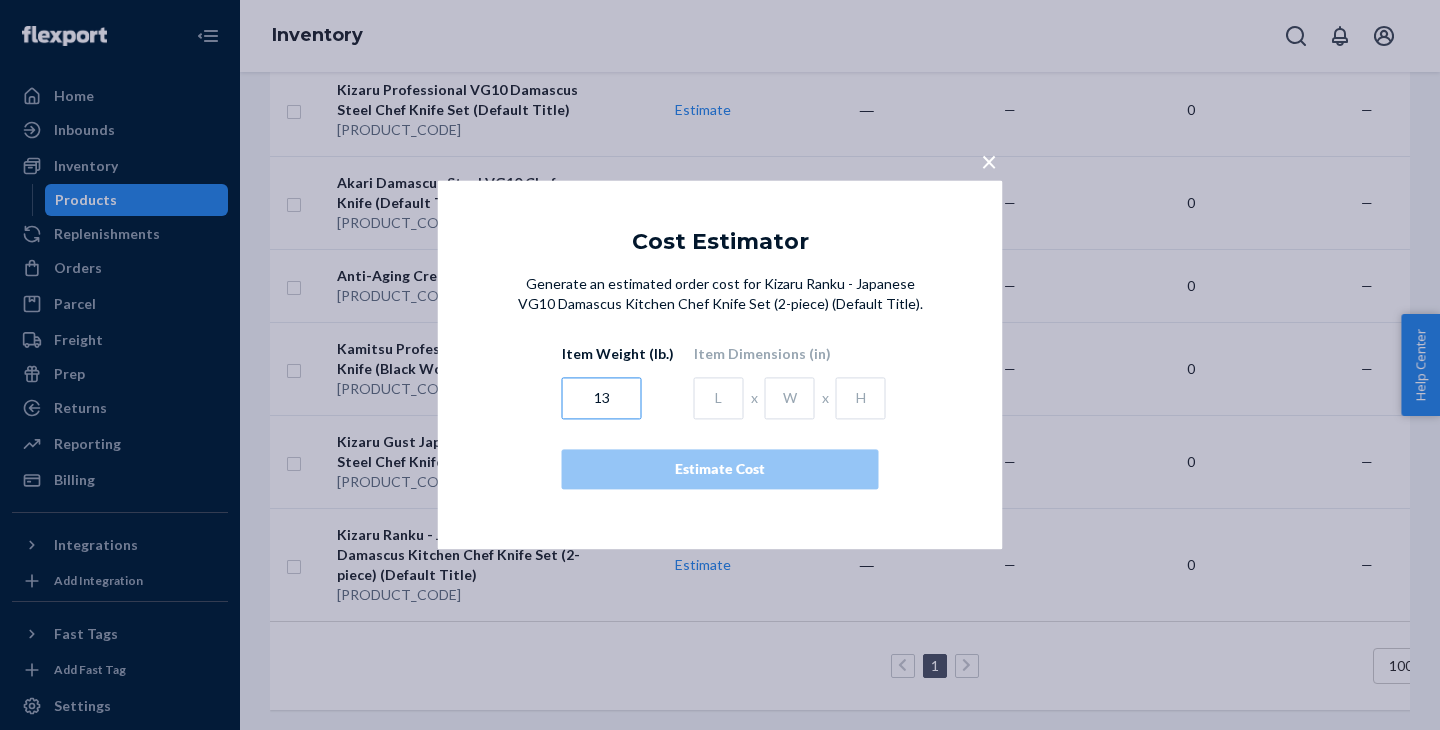 type on "13" 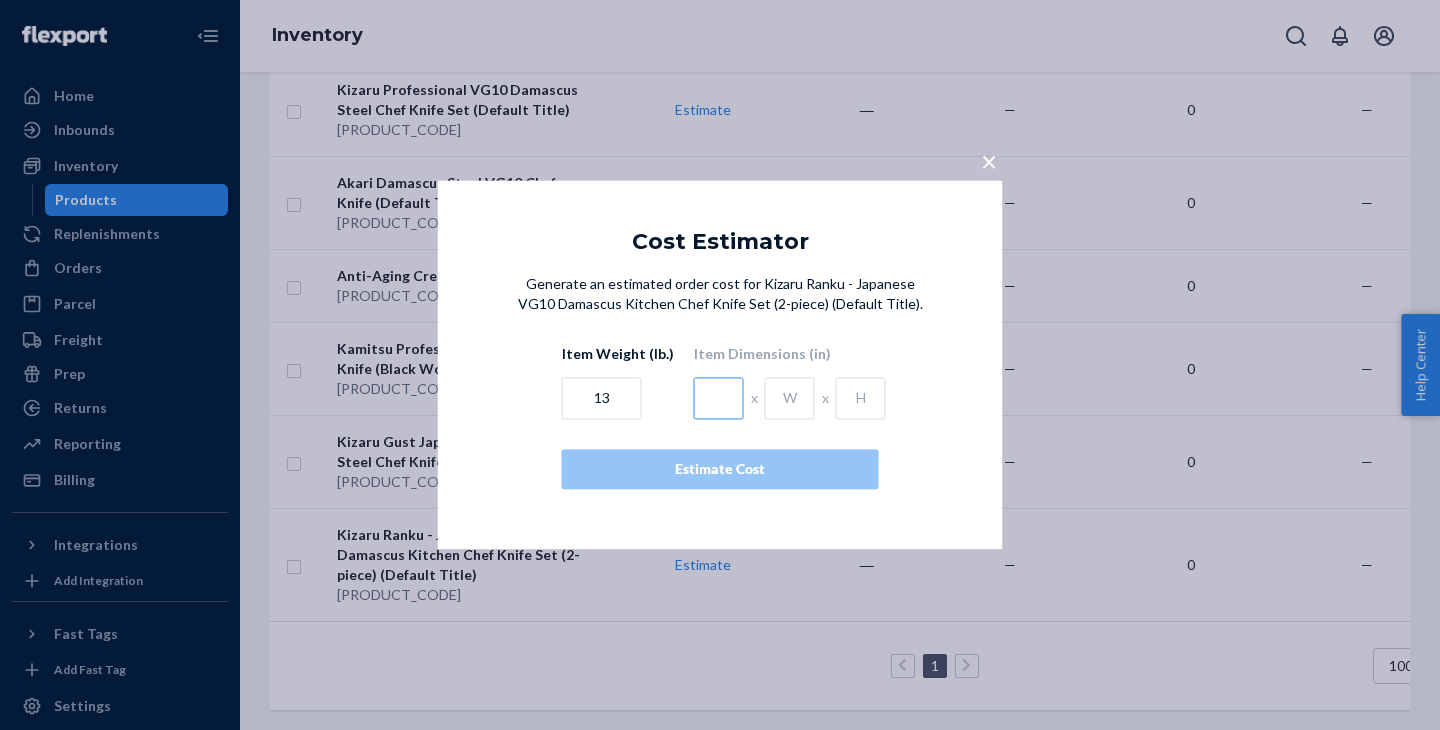 click at bounding box center (719, 399) 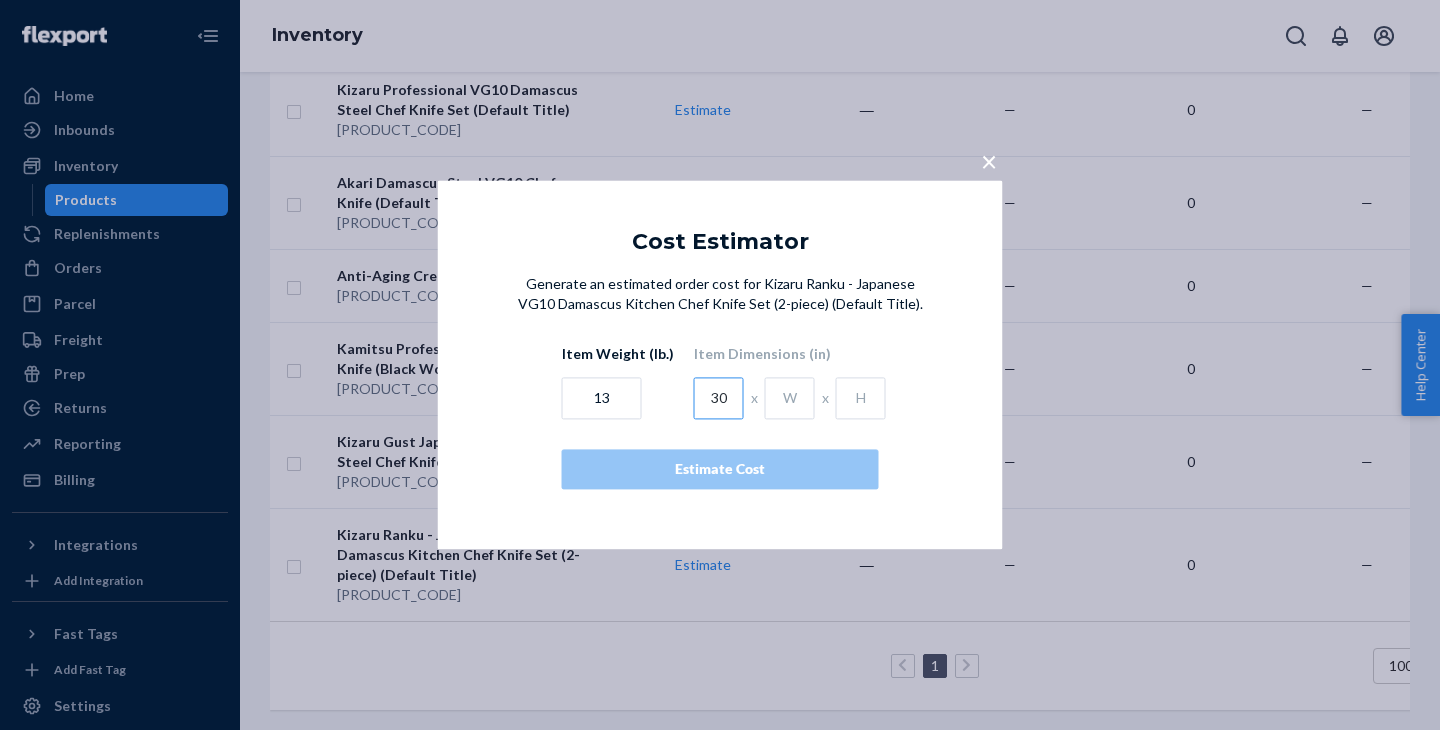 type on "30" 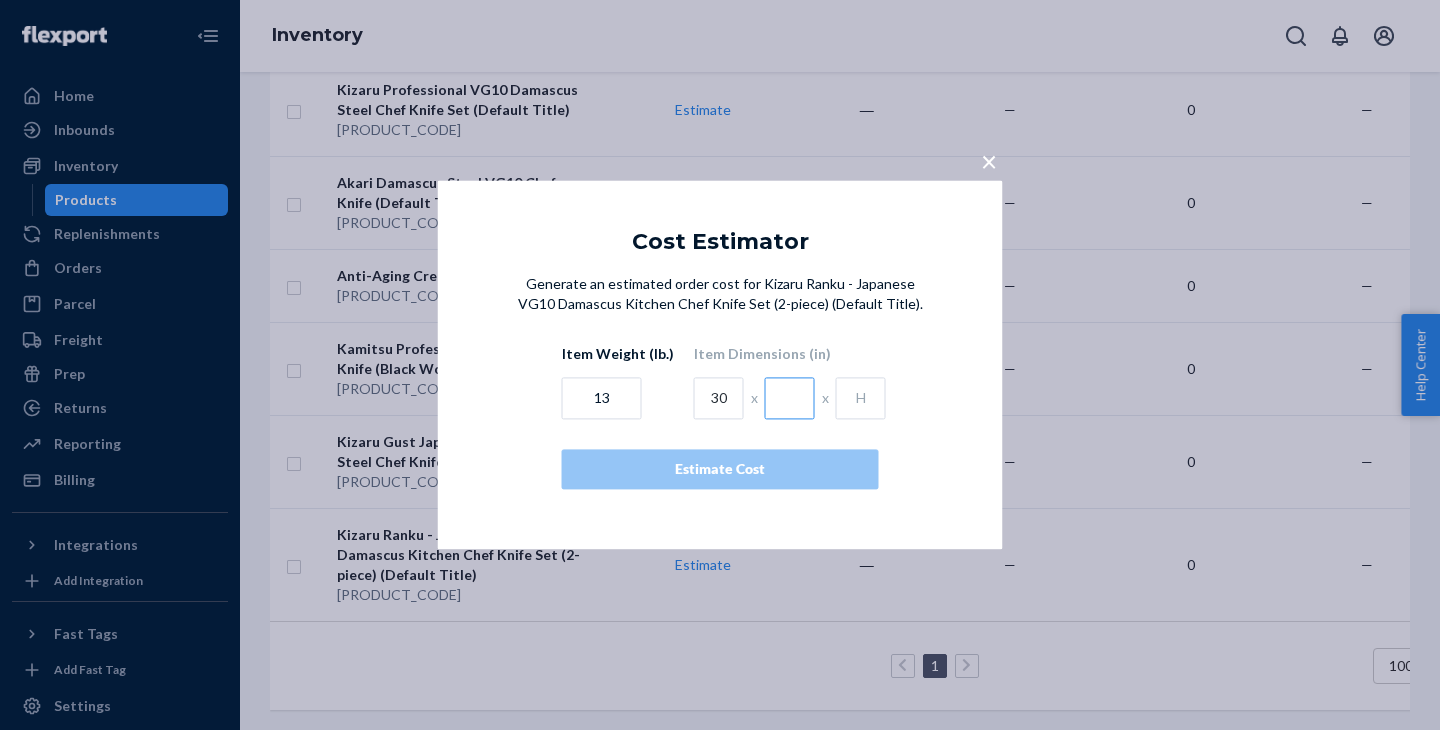 click at bounding box center (790, 399) 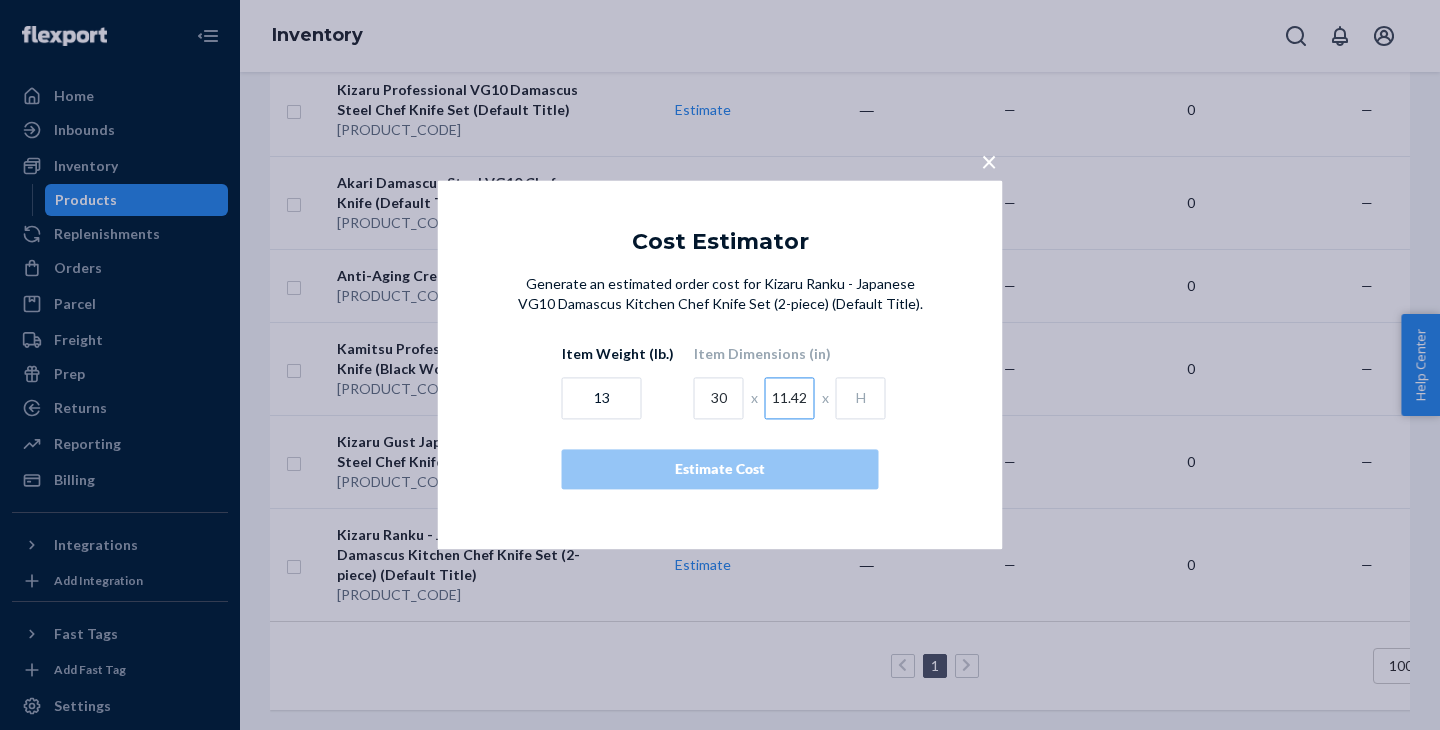 type on "11.42" 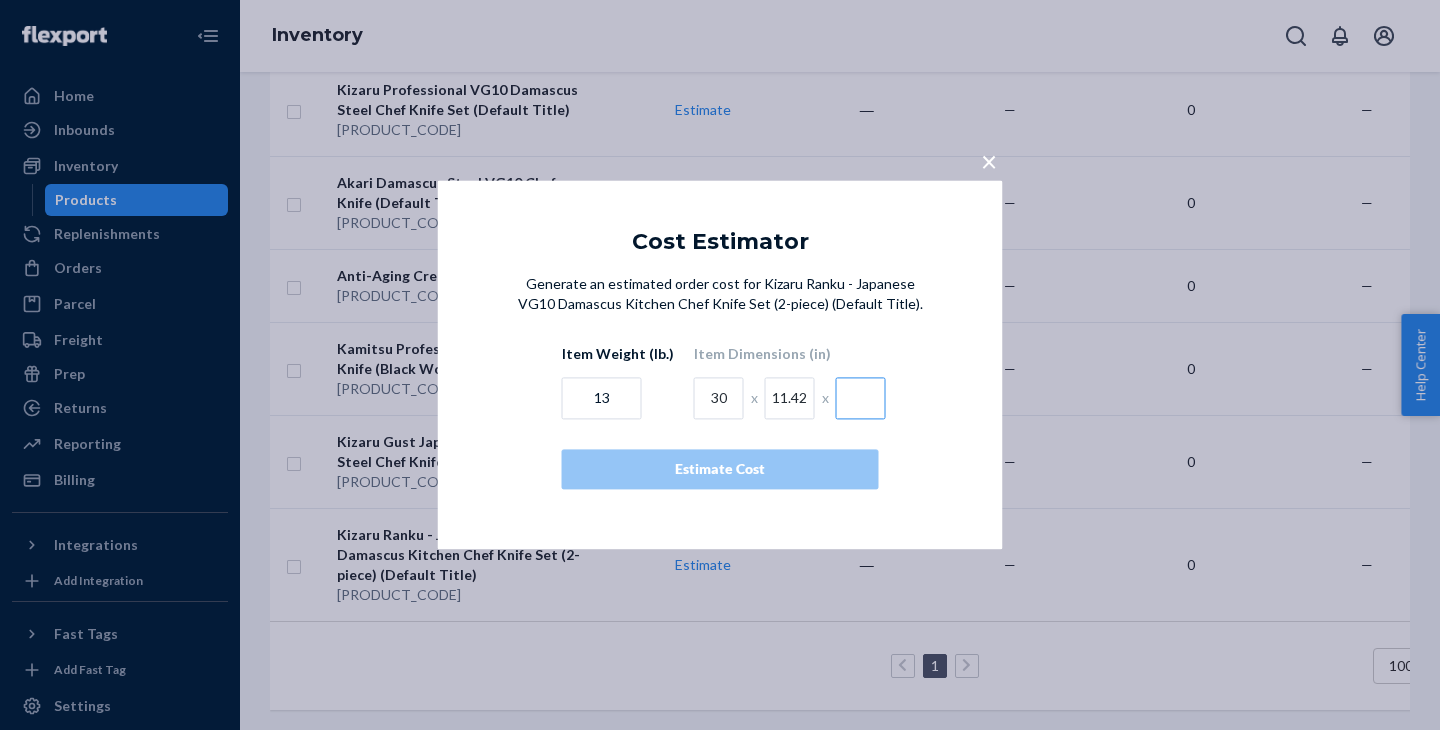 click at bounding box center [861, 399] 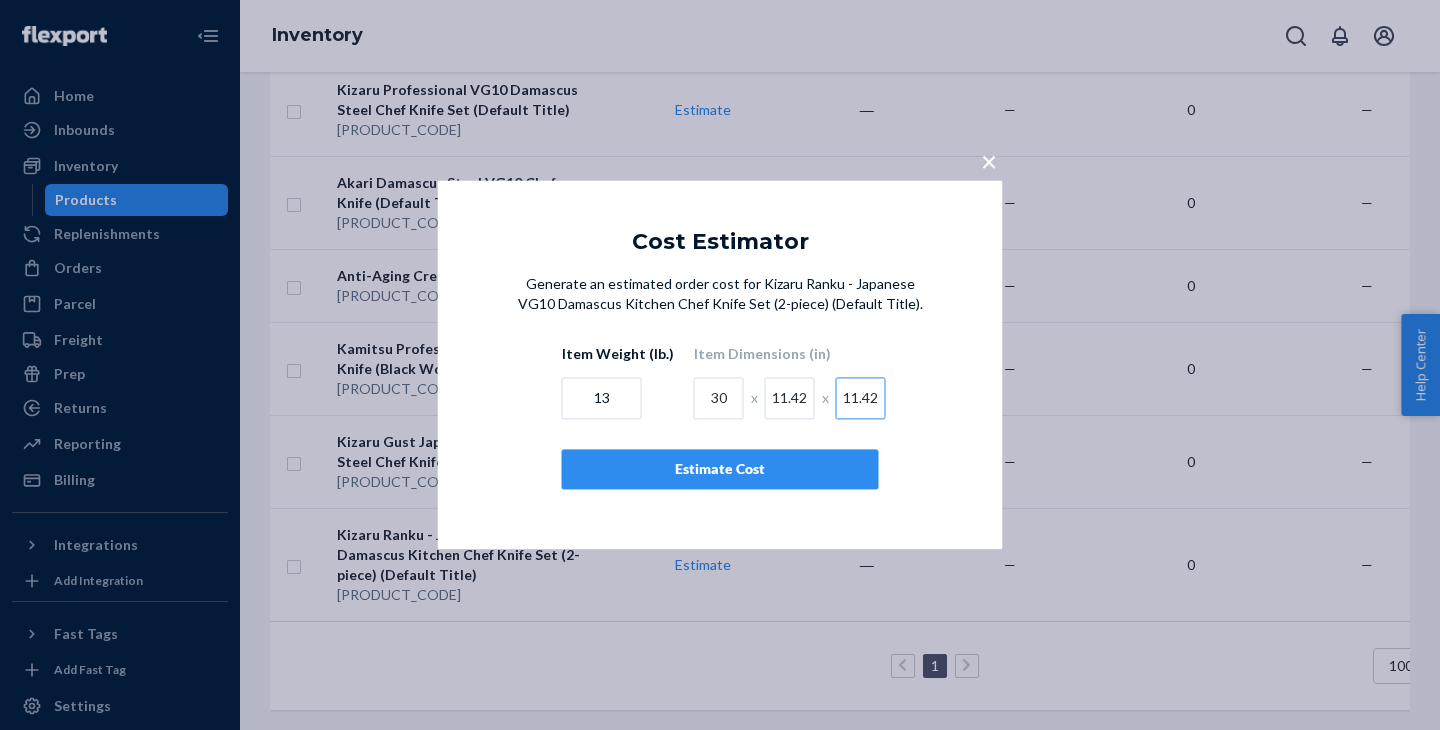 type on "11.42" 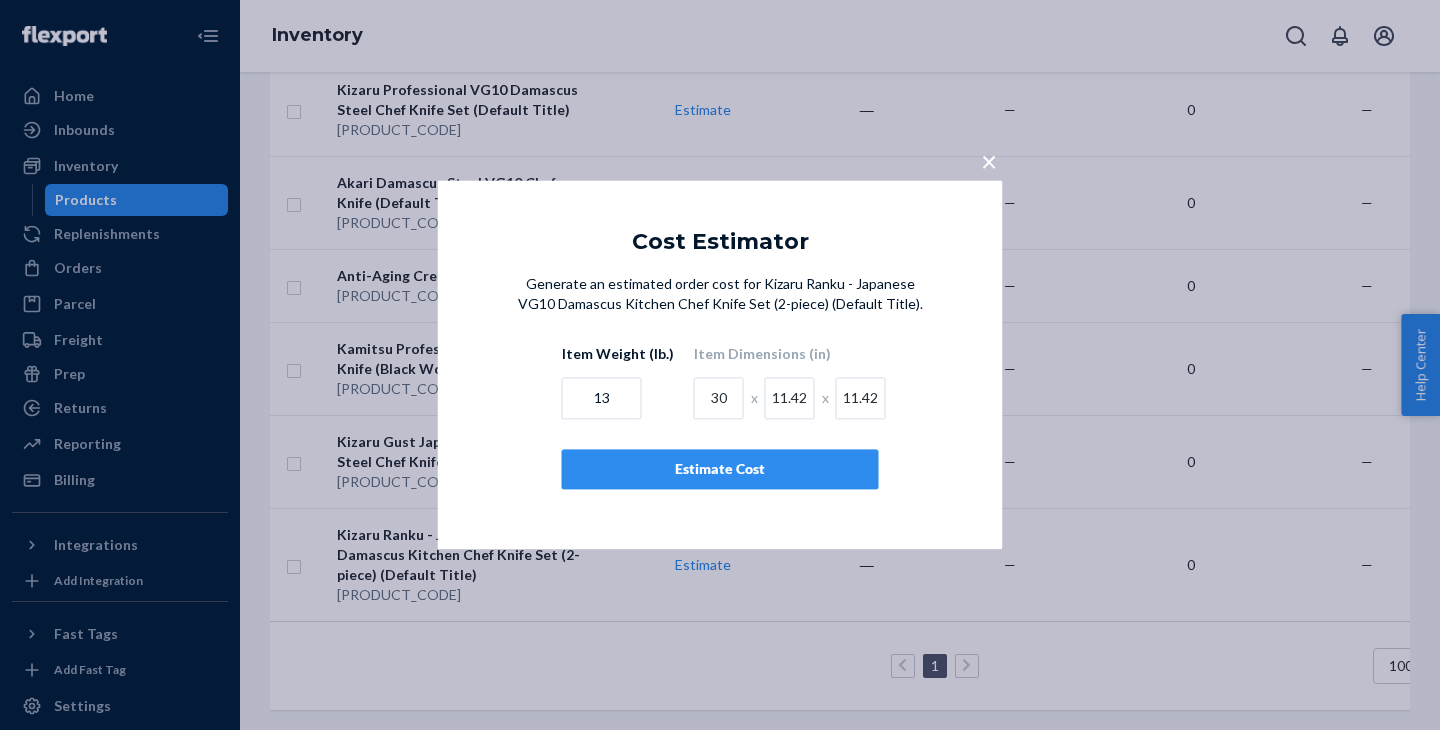 click on "Estimate Cost" at bounding box center [720, 470] 